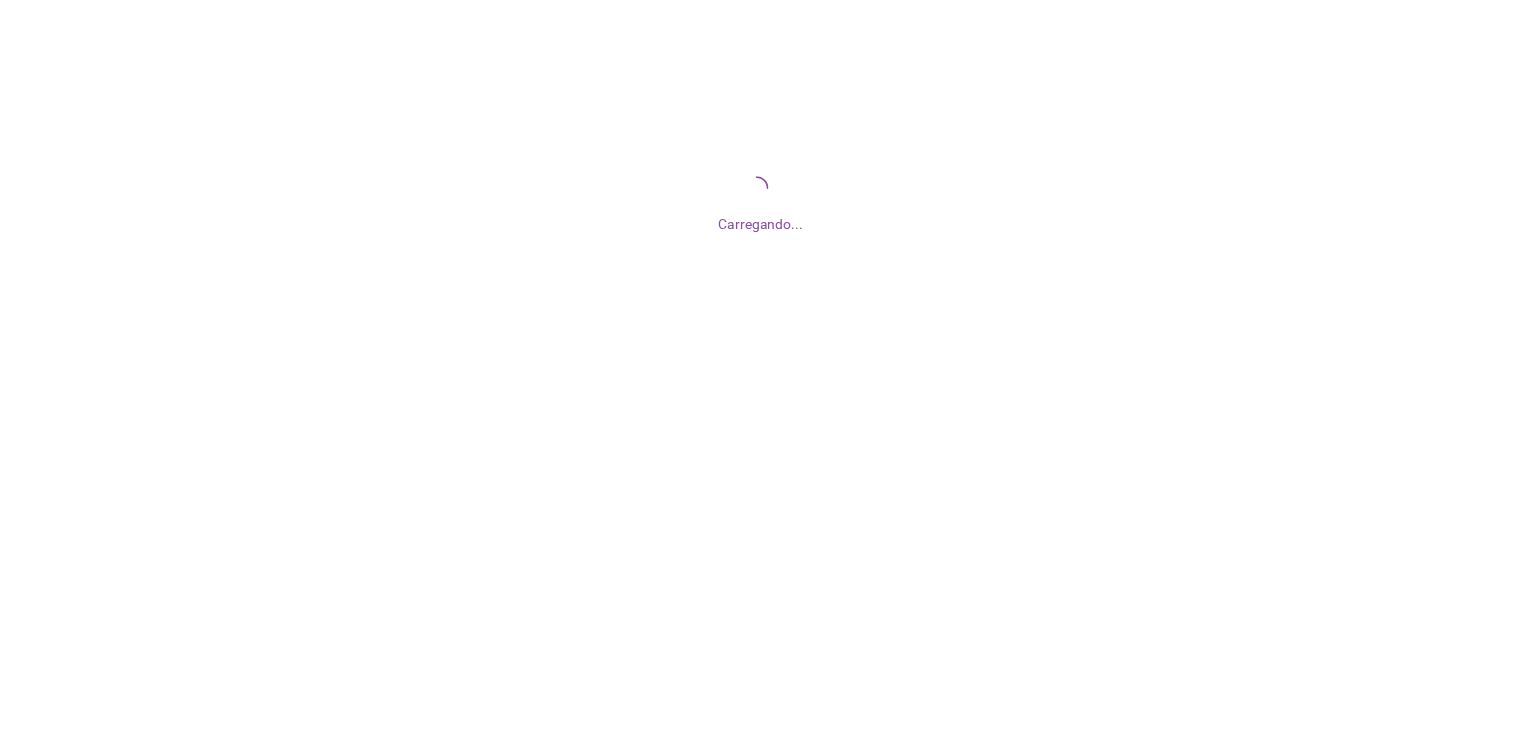scroll, scrollTop: 0, scrollLeft: 0, axis: both 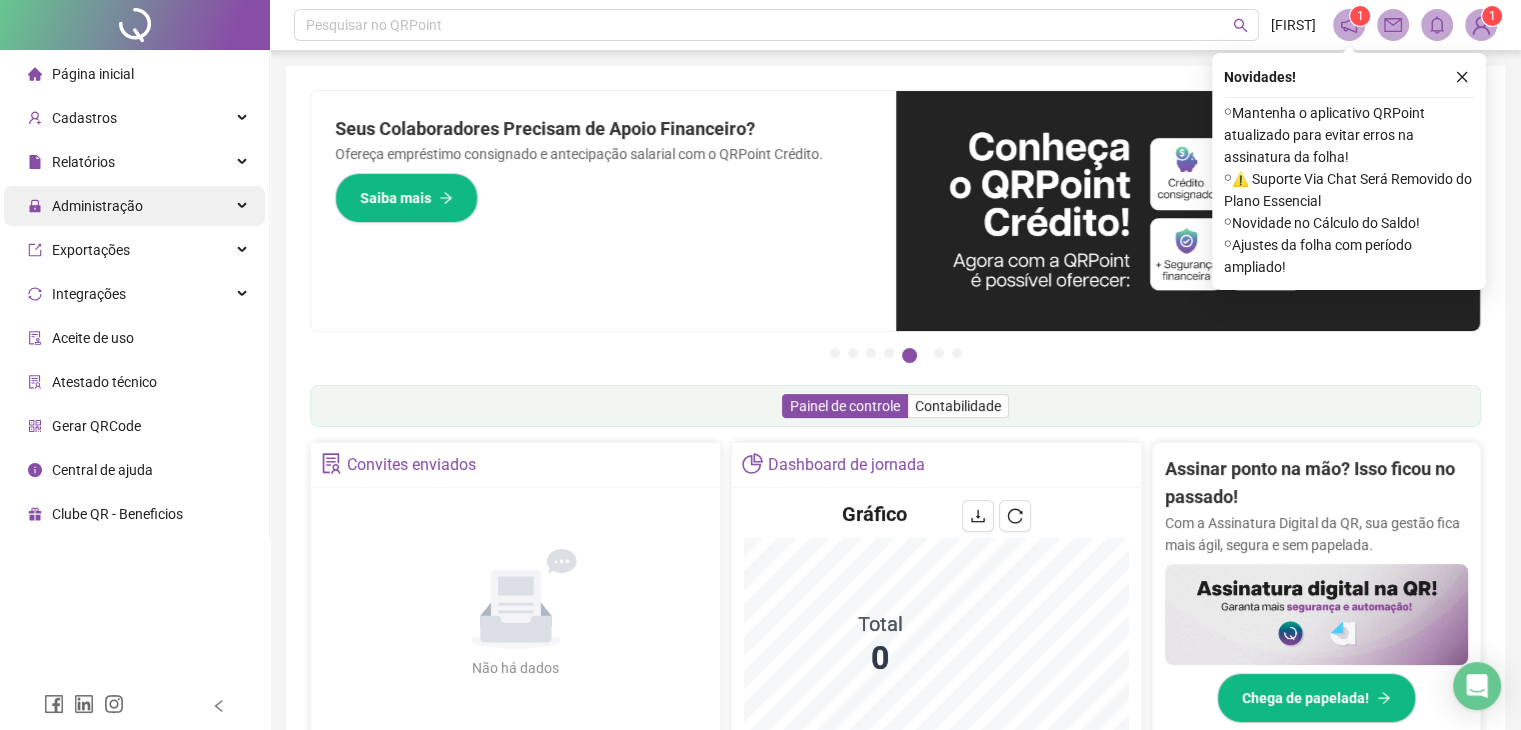 click on "Administração" at bounding box center [134, 206] 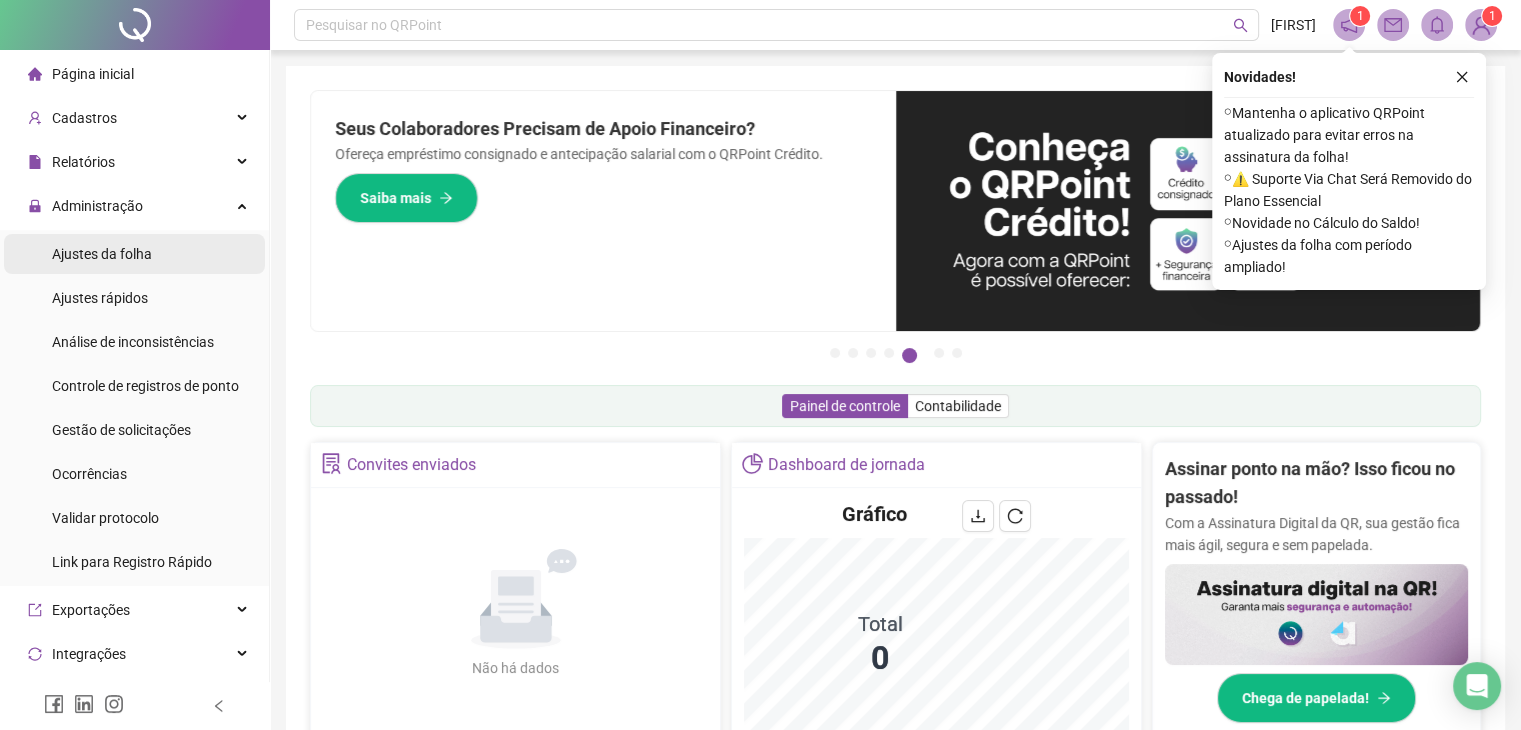 click on "Ajustes da folha" at bounding box center (134, 254) 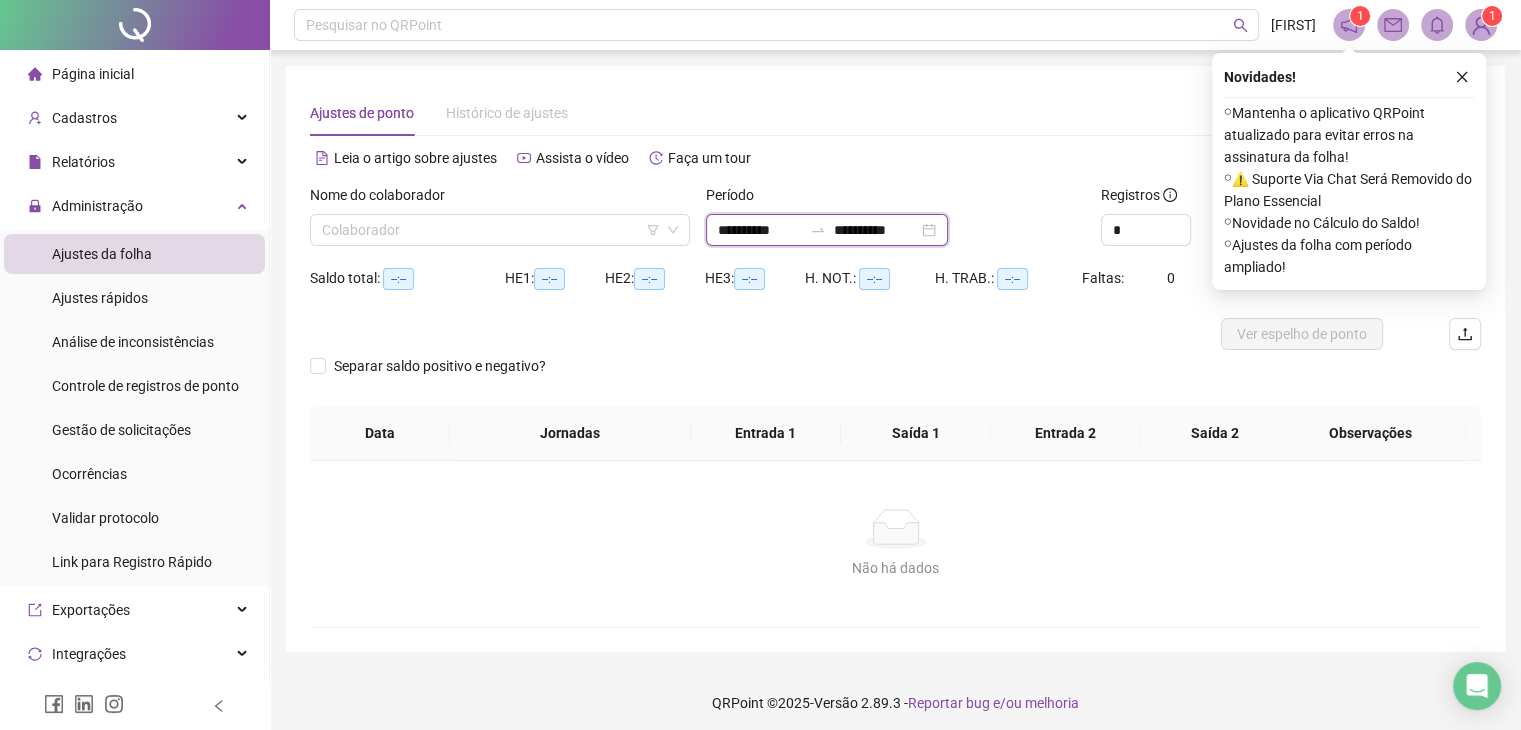 click on "**********" at bounding box center [760, 230] 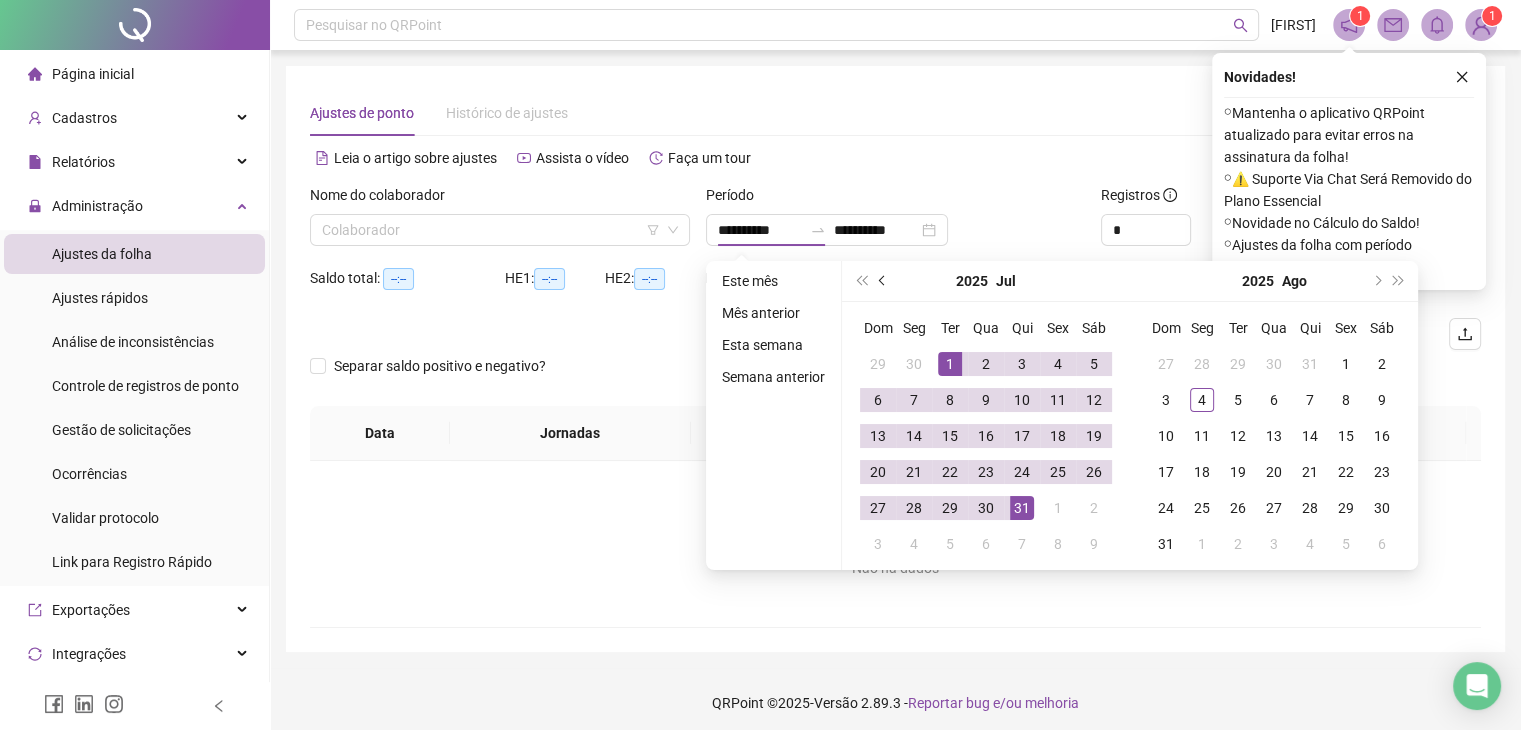 click at bounding box center [884, 281] 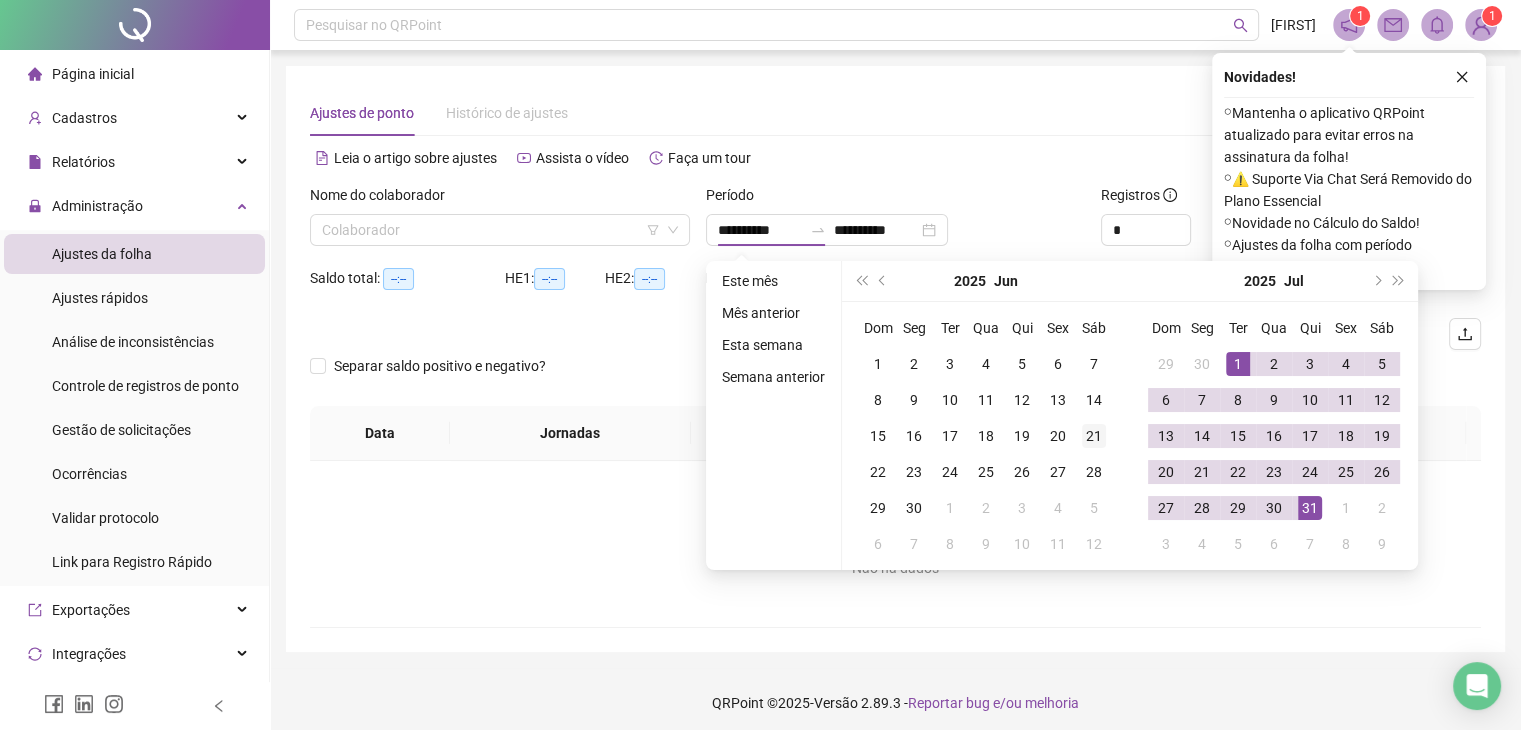 type on "**********" 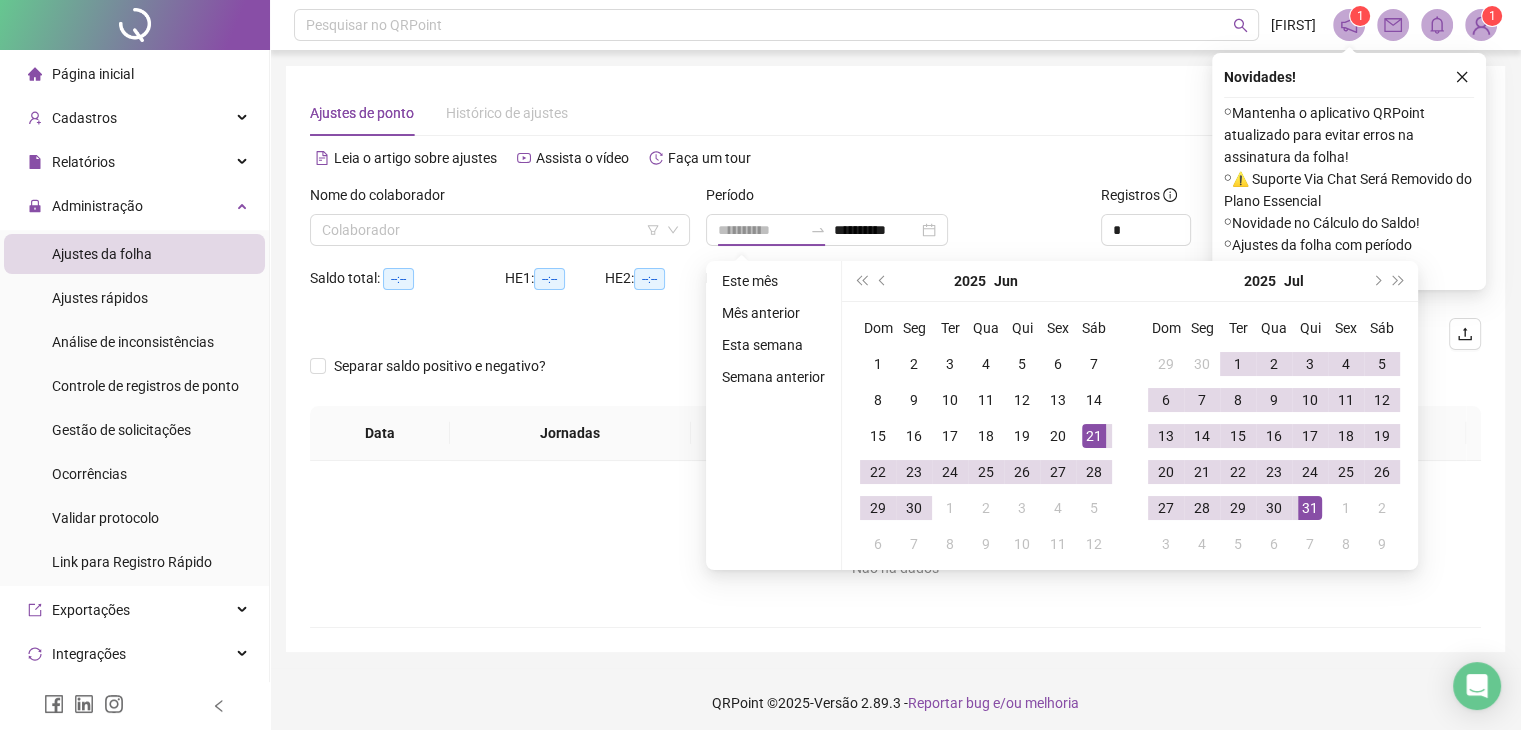 click on "21" at bounding box center [1094, 436] 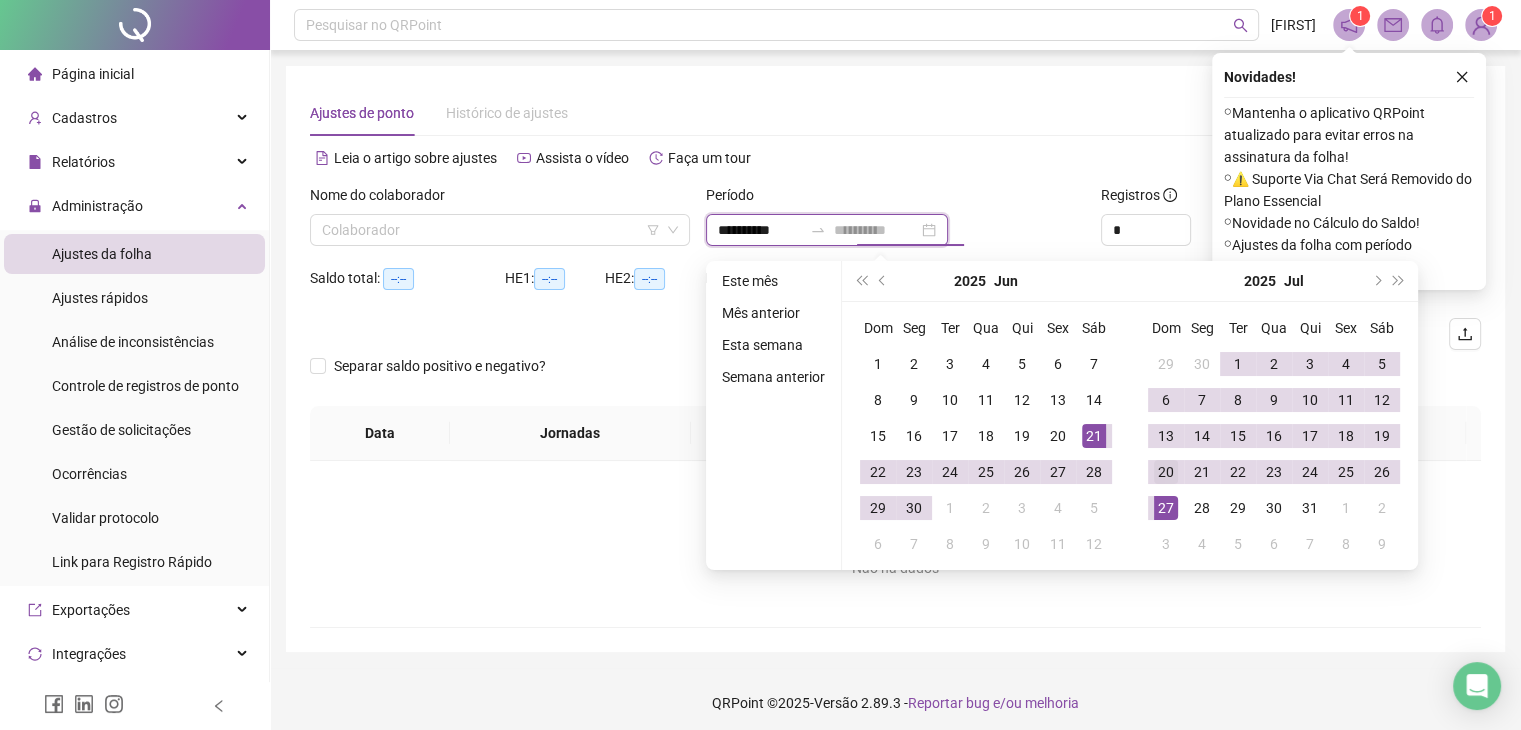 type on "**********" 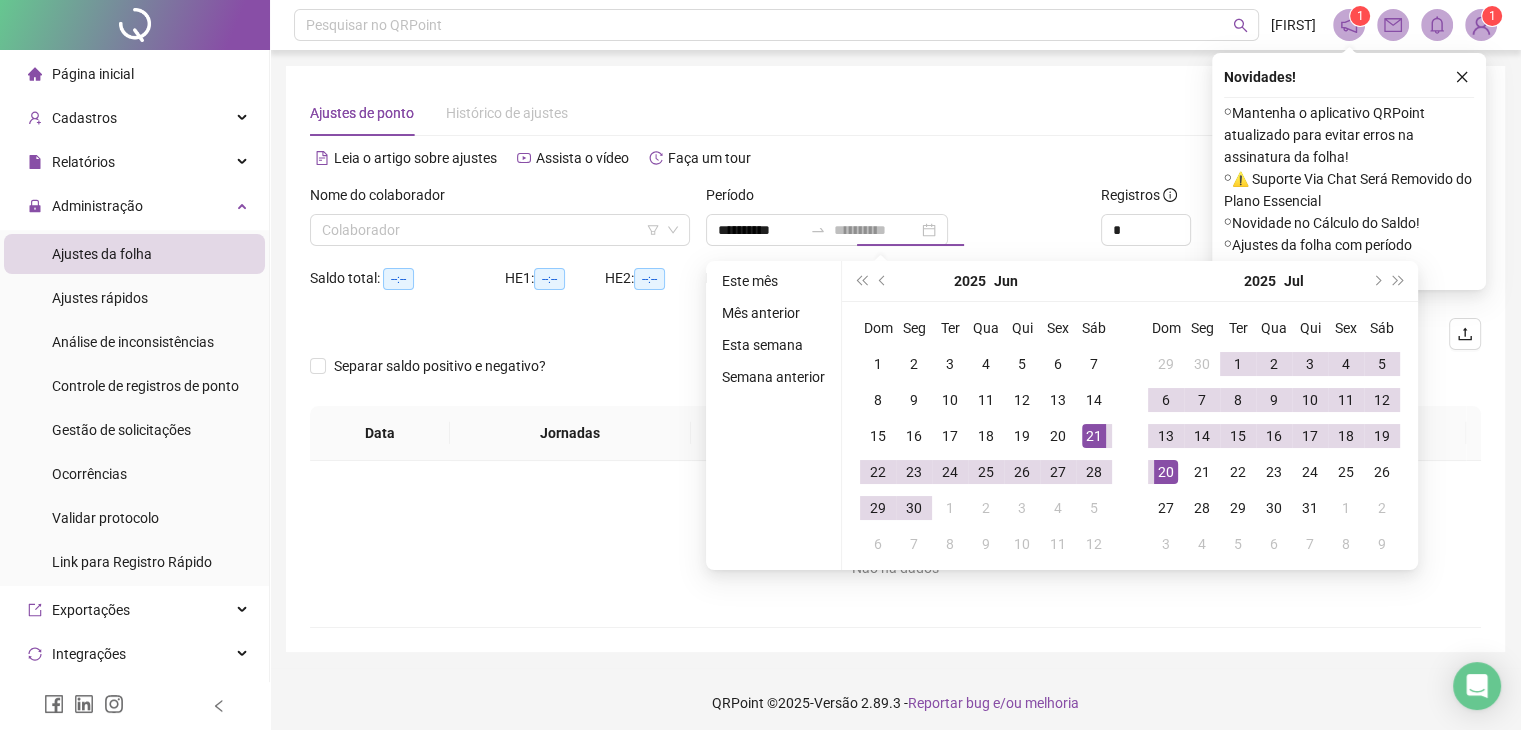 click on "20" at bounding box center [1166, 472] 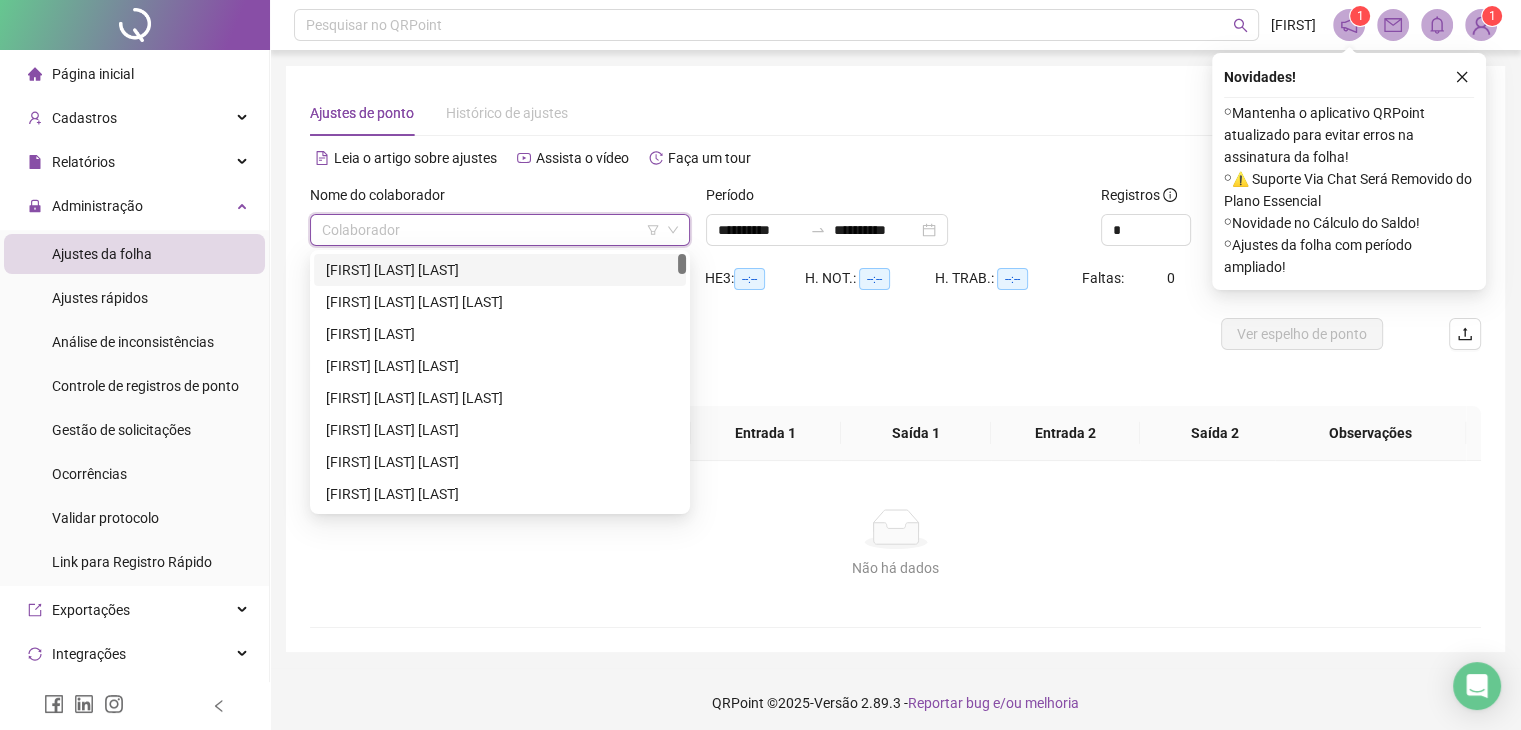 click at bounding box center (491, 230) 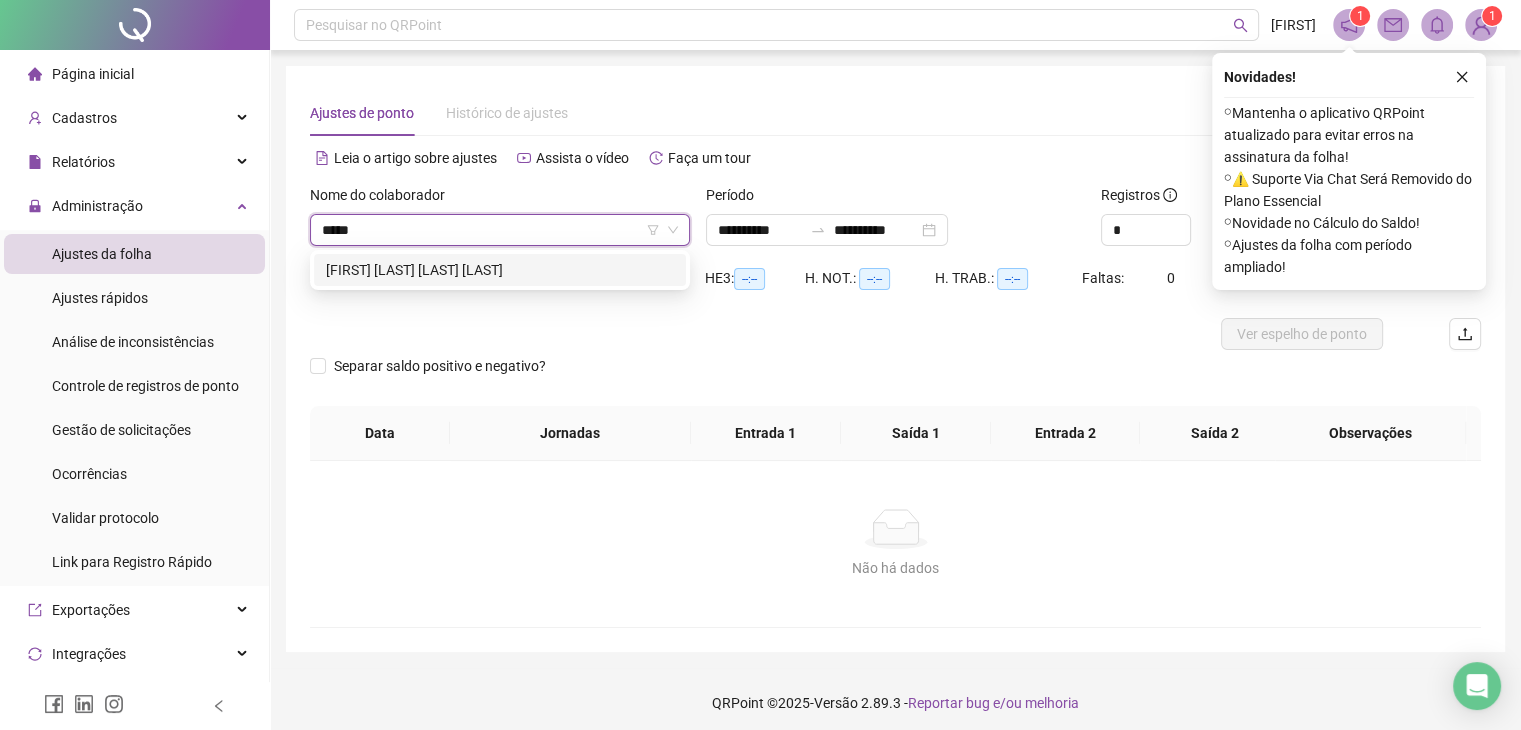 type on "******" 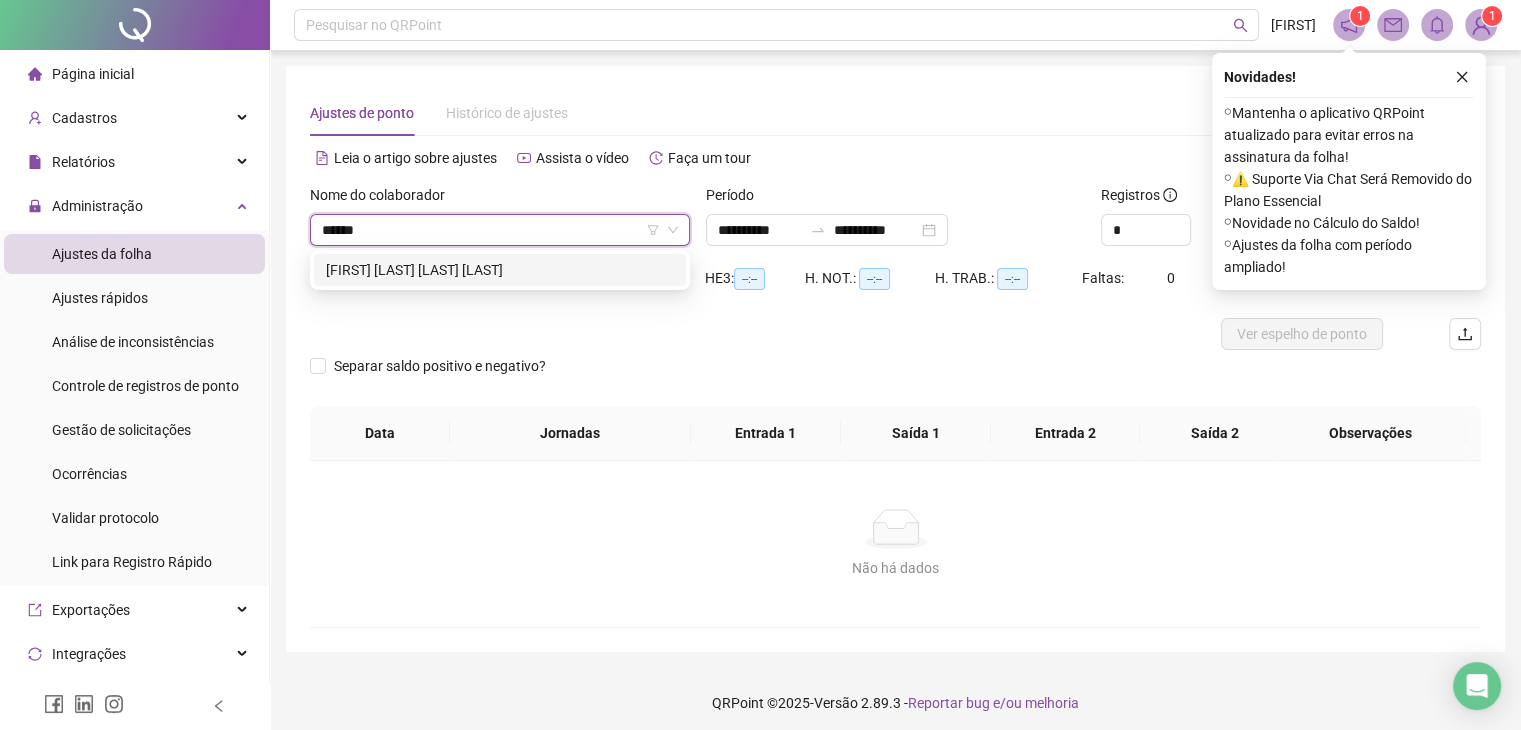 click on "[FIRST] [LAST] [LAST] [LAST]" at bounding box center [500, 270] 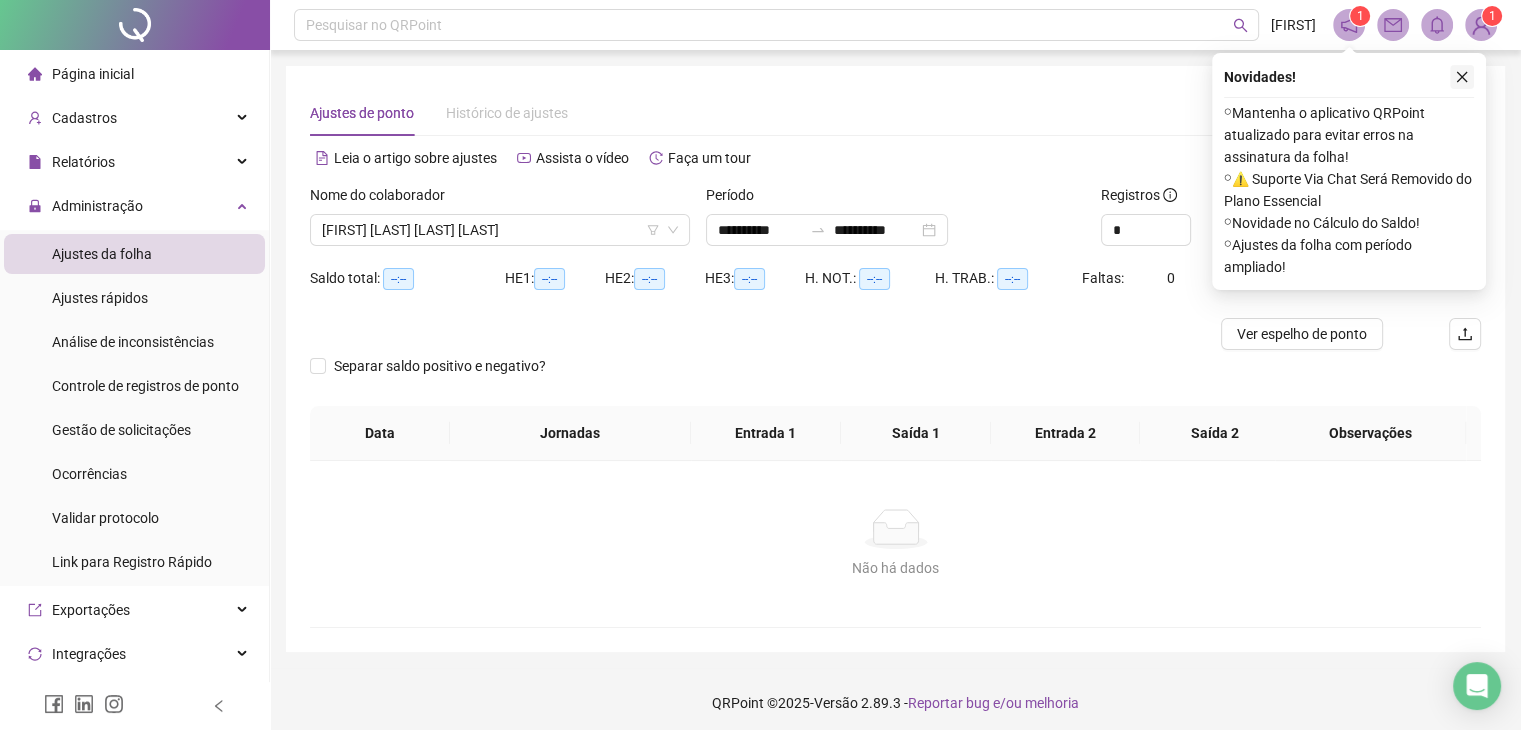 click 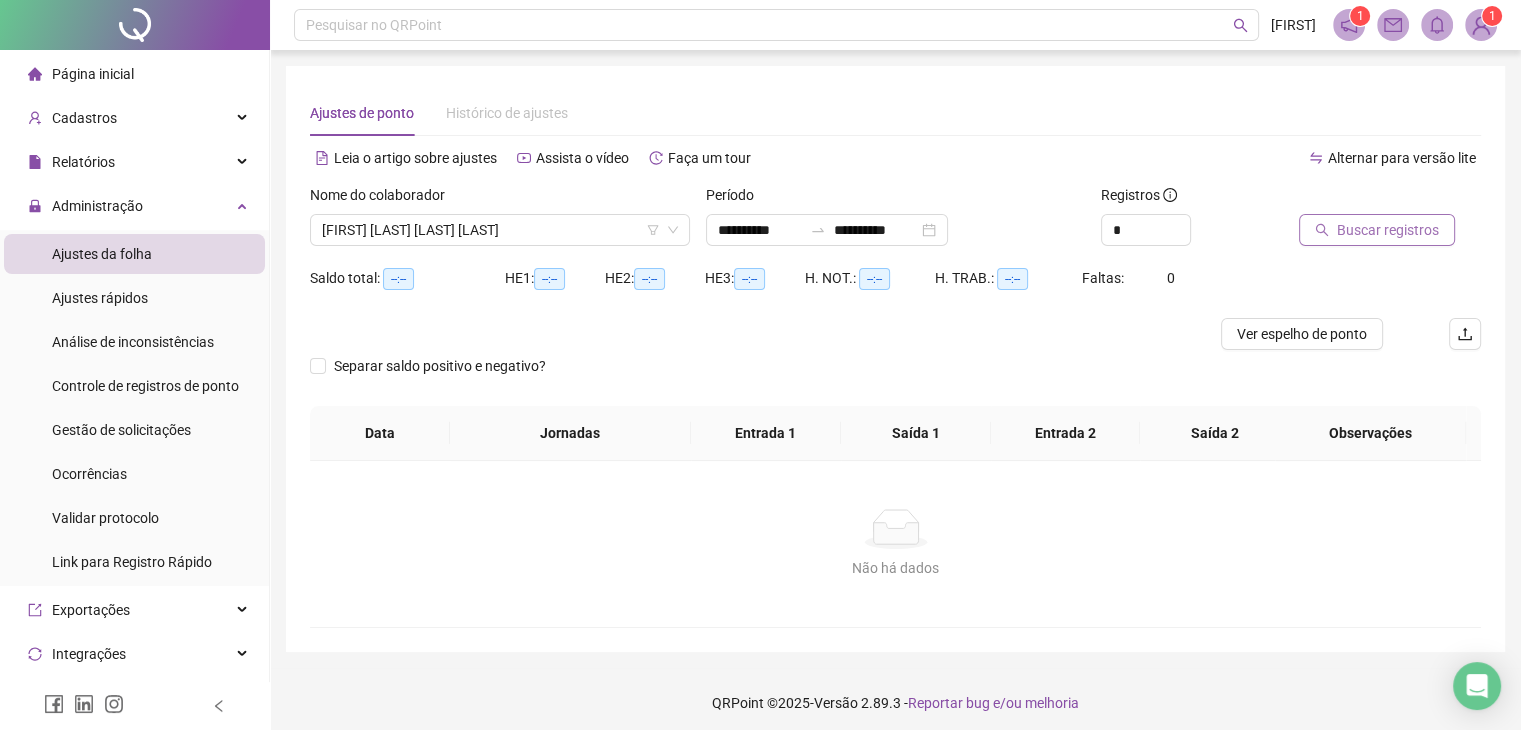 click on "Buscar registros" at bounding box center (1388, 230) 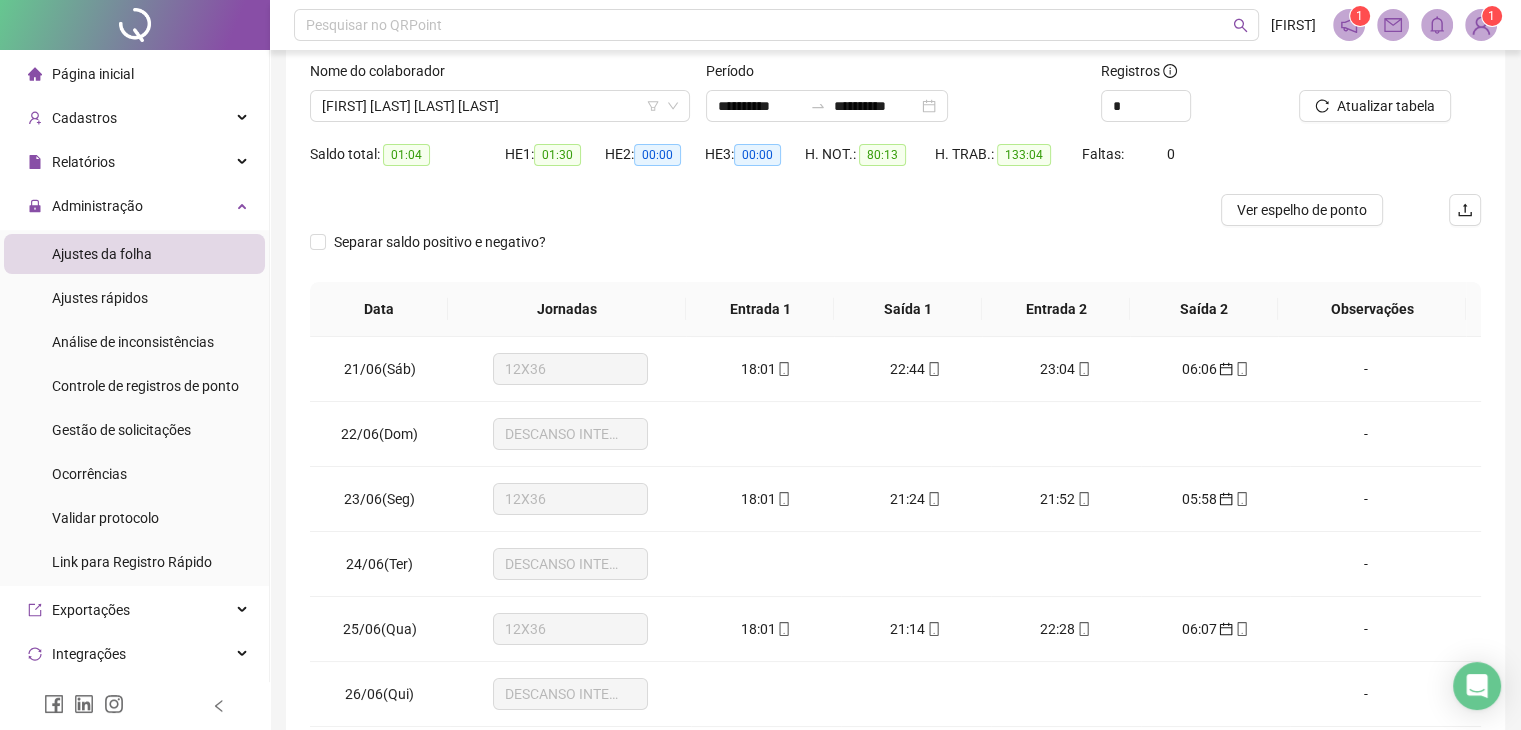 scroll, scrollTop: 268, scrollLeft: 0, axis: vertical 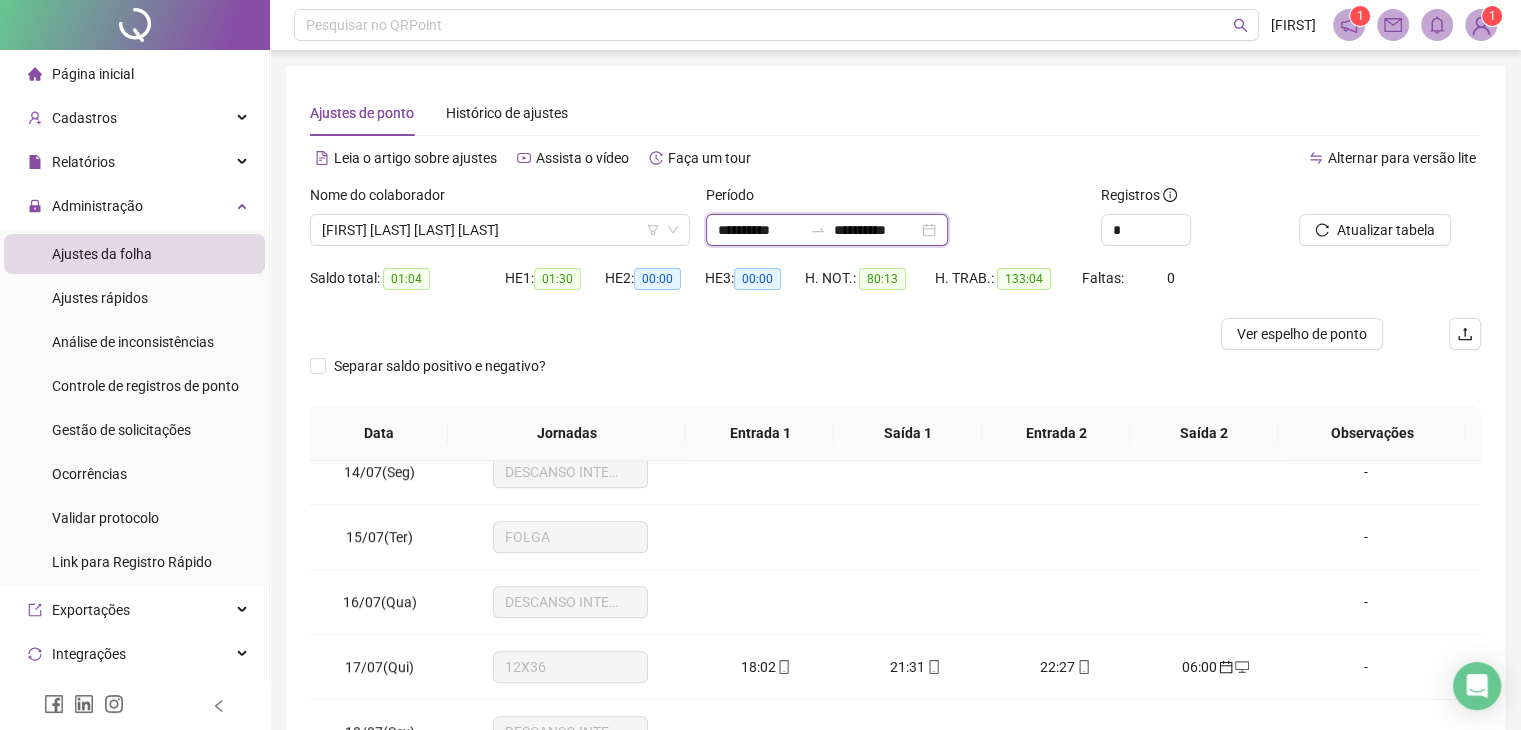click on "**********" at bounding box center [760, 230] 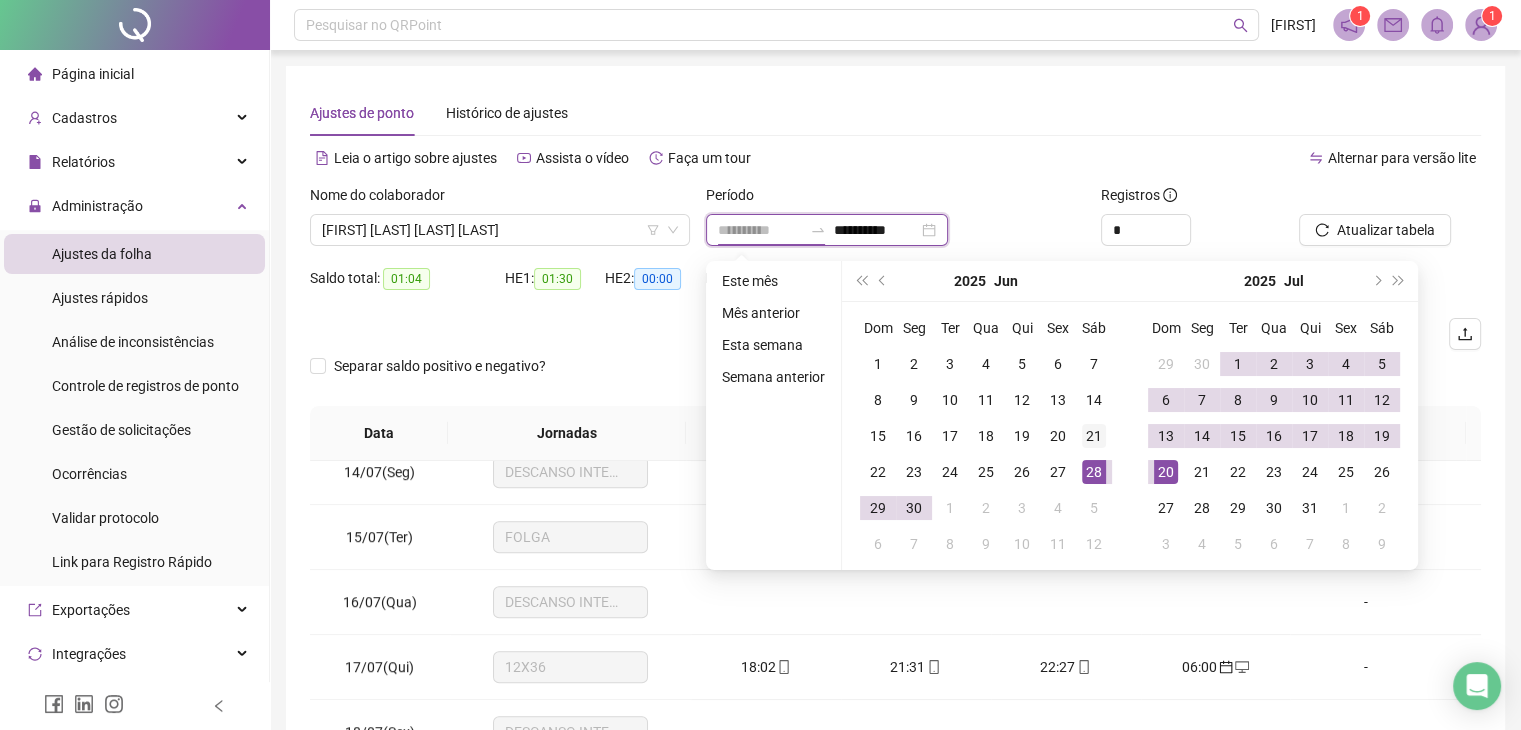 type on "**********" 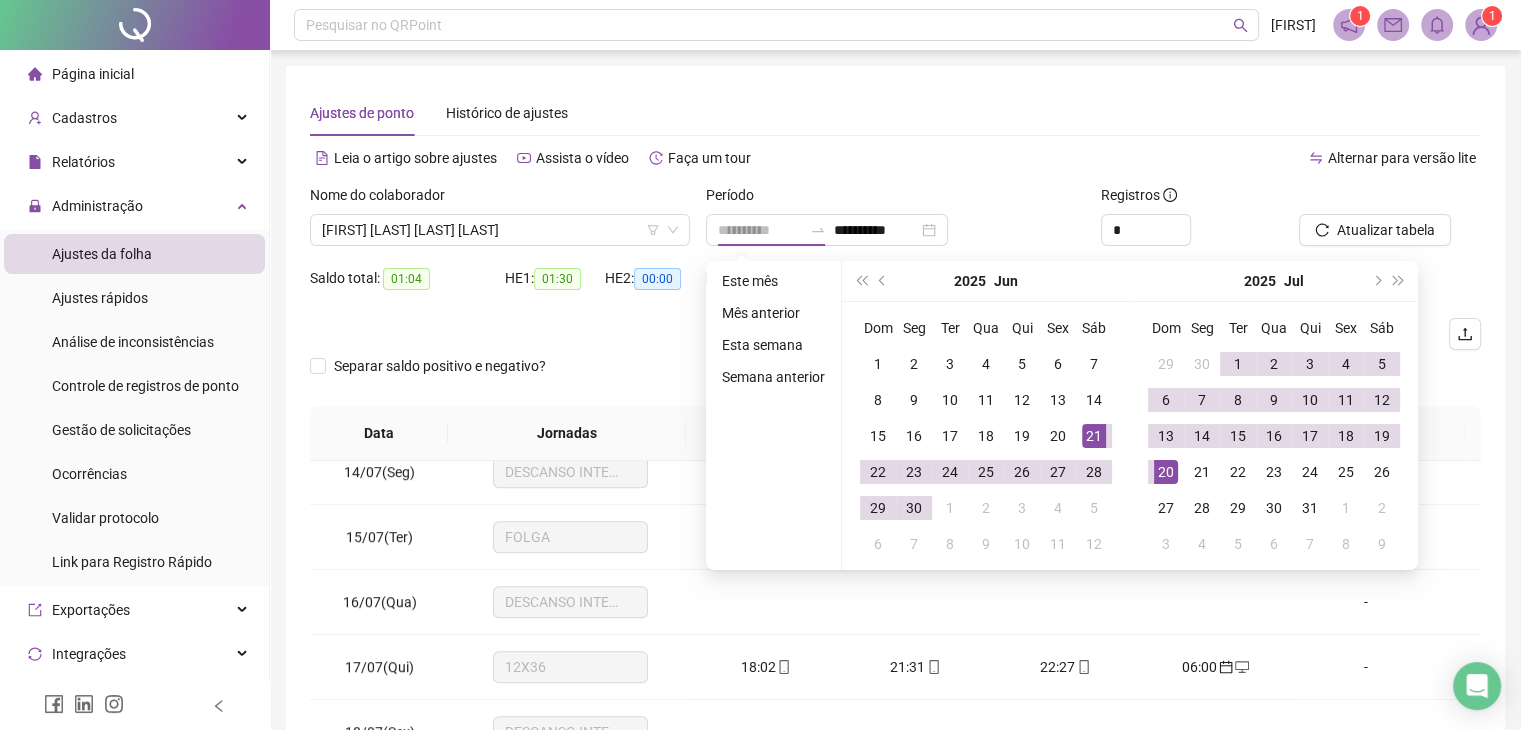 click on "21" at bounding box center [1094, 436] 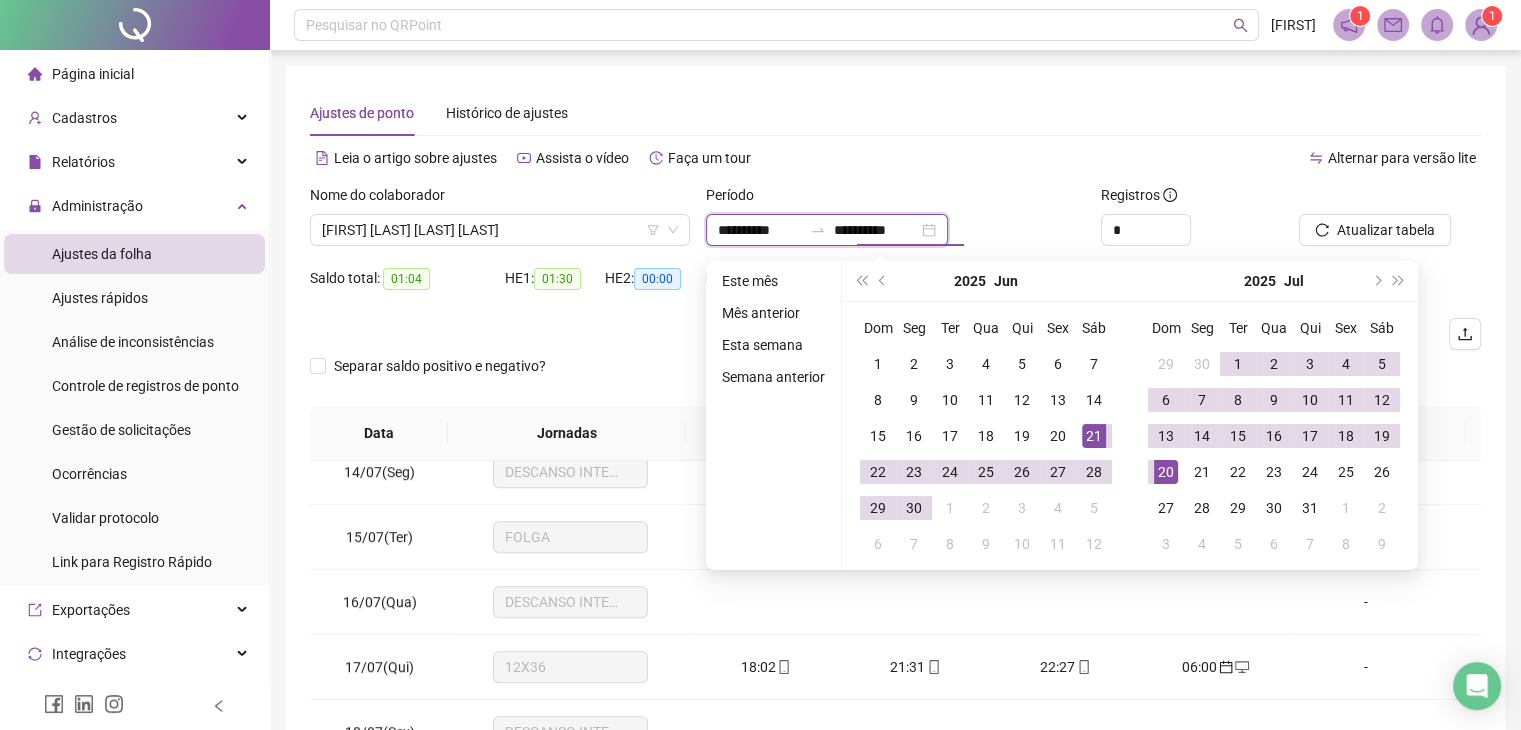 type on "**********" 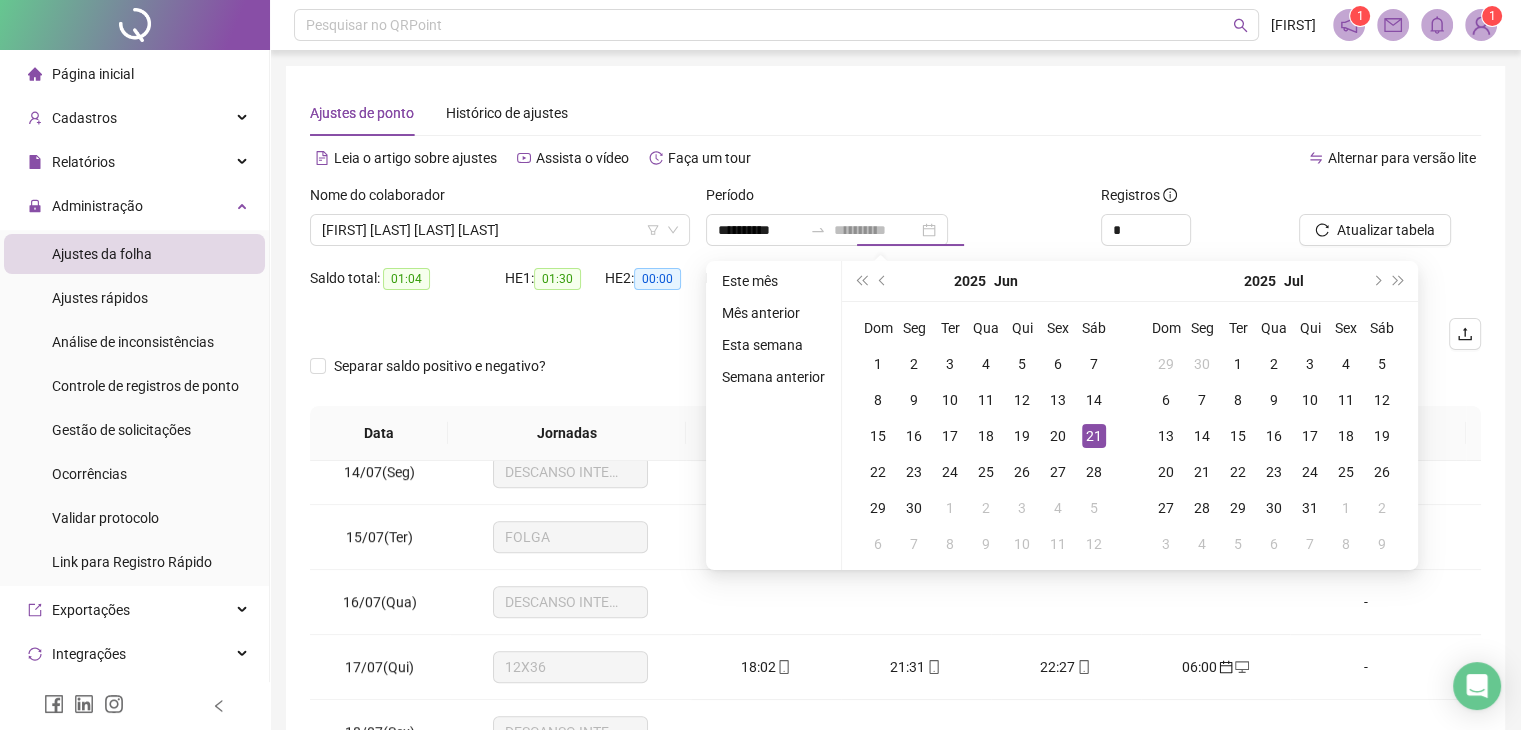 click on "21" at bounding box center (1094, 436) 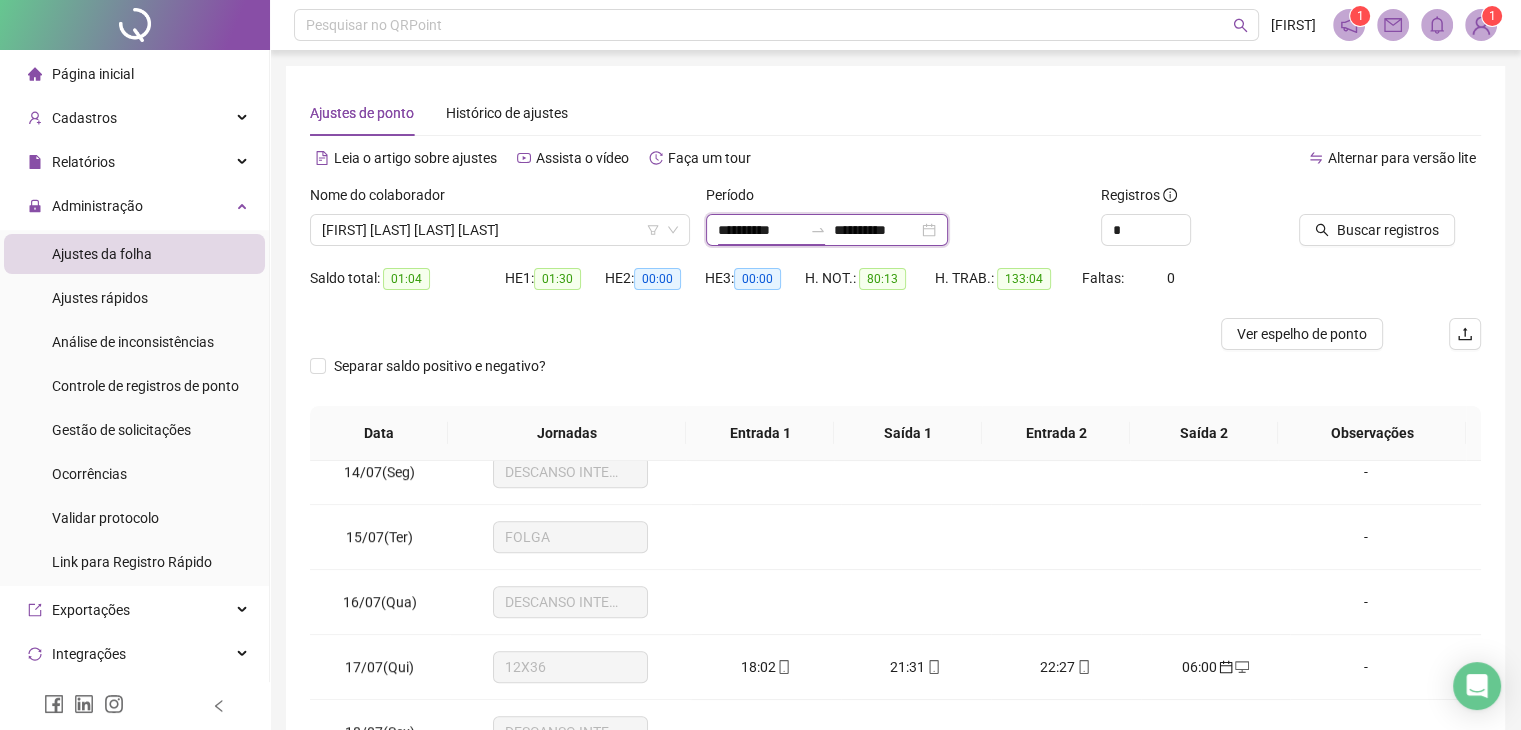 click on "**********" at bounding box center (760, 230) 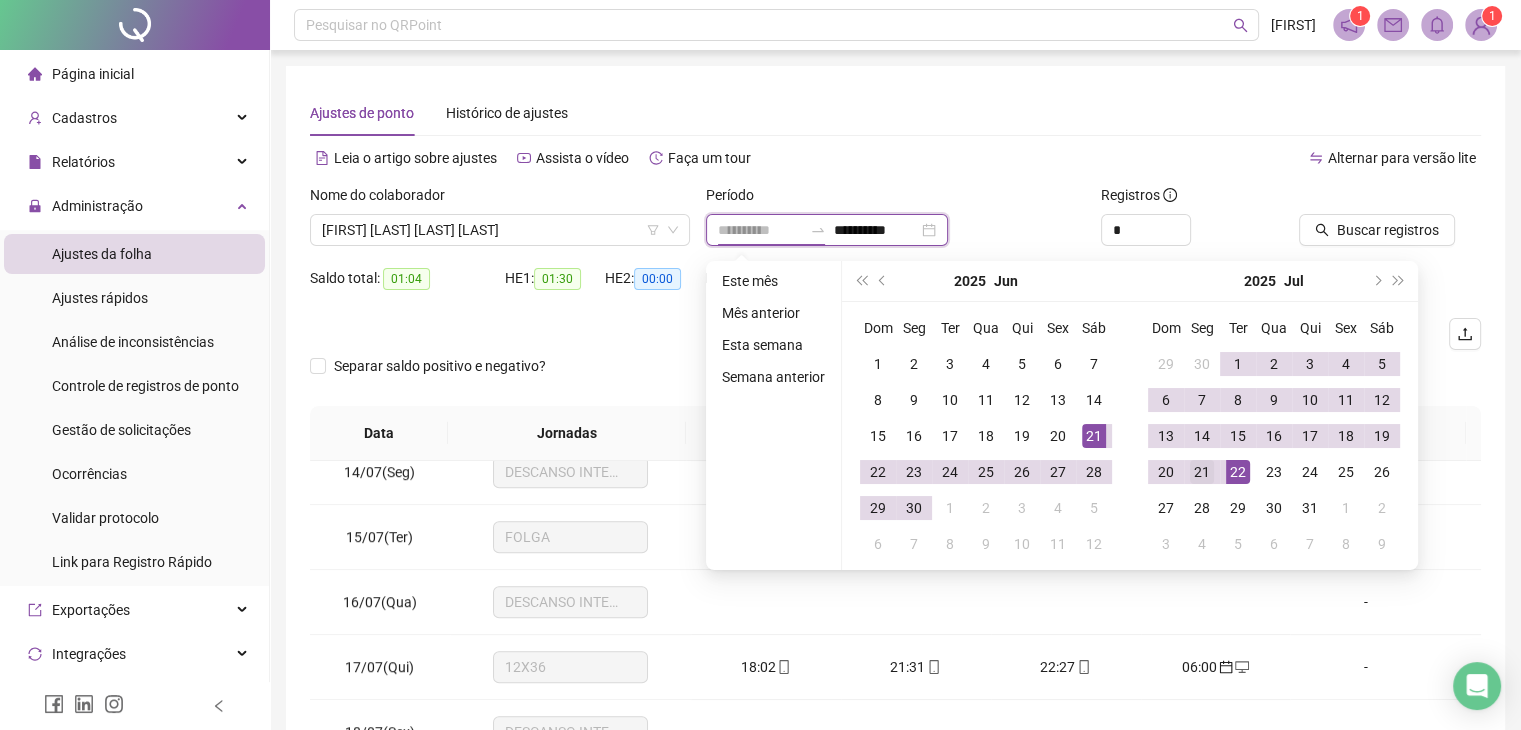 type on "**********" 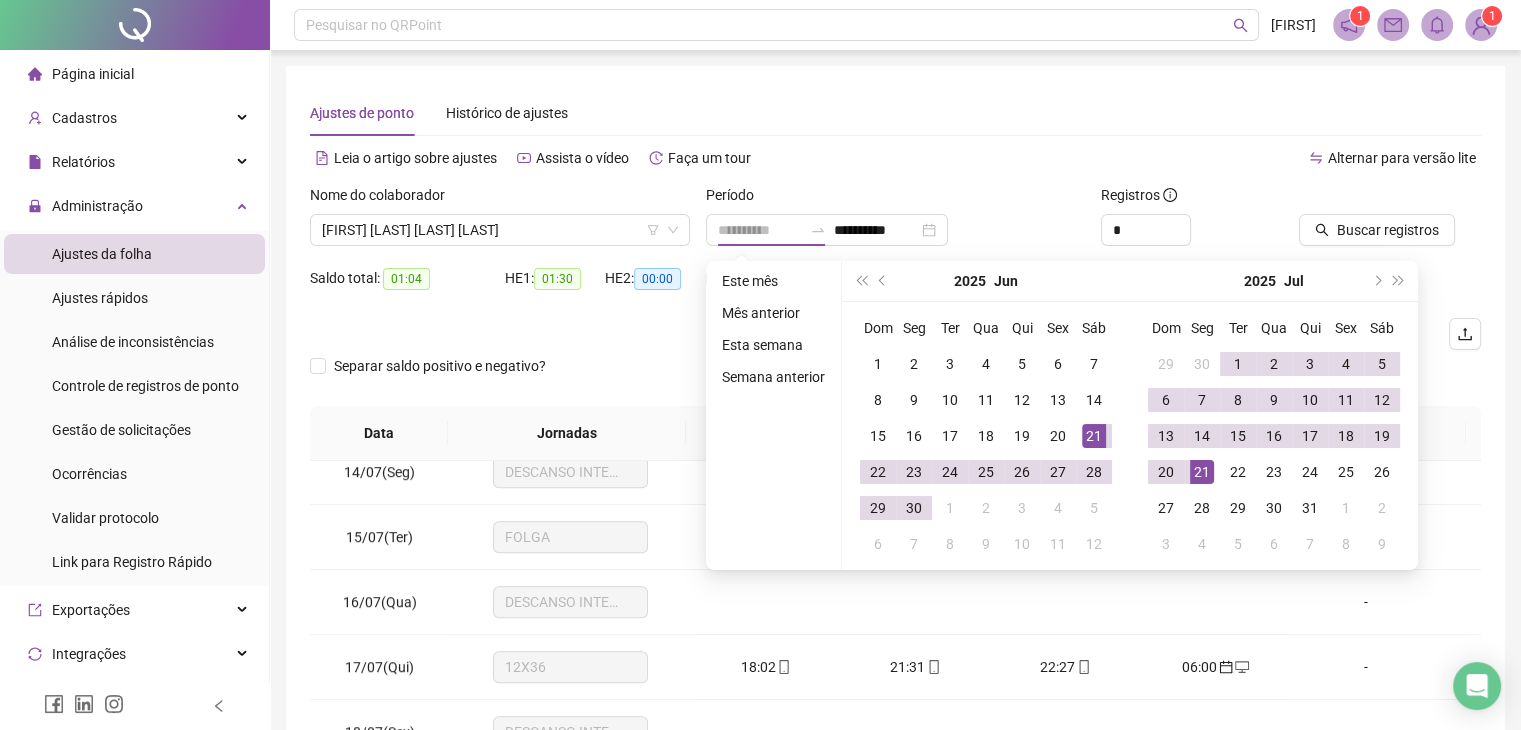 click on "21" at bounding box center (1202, 472) 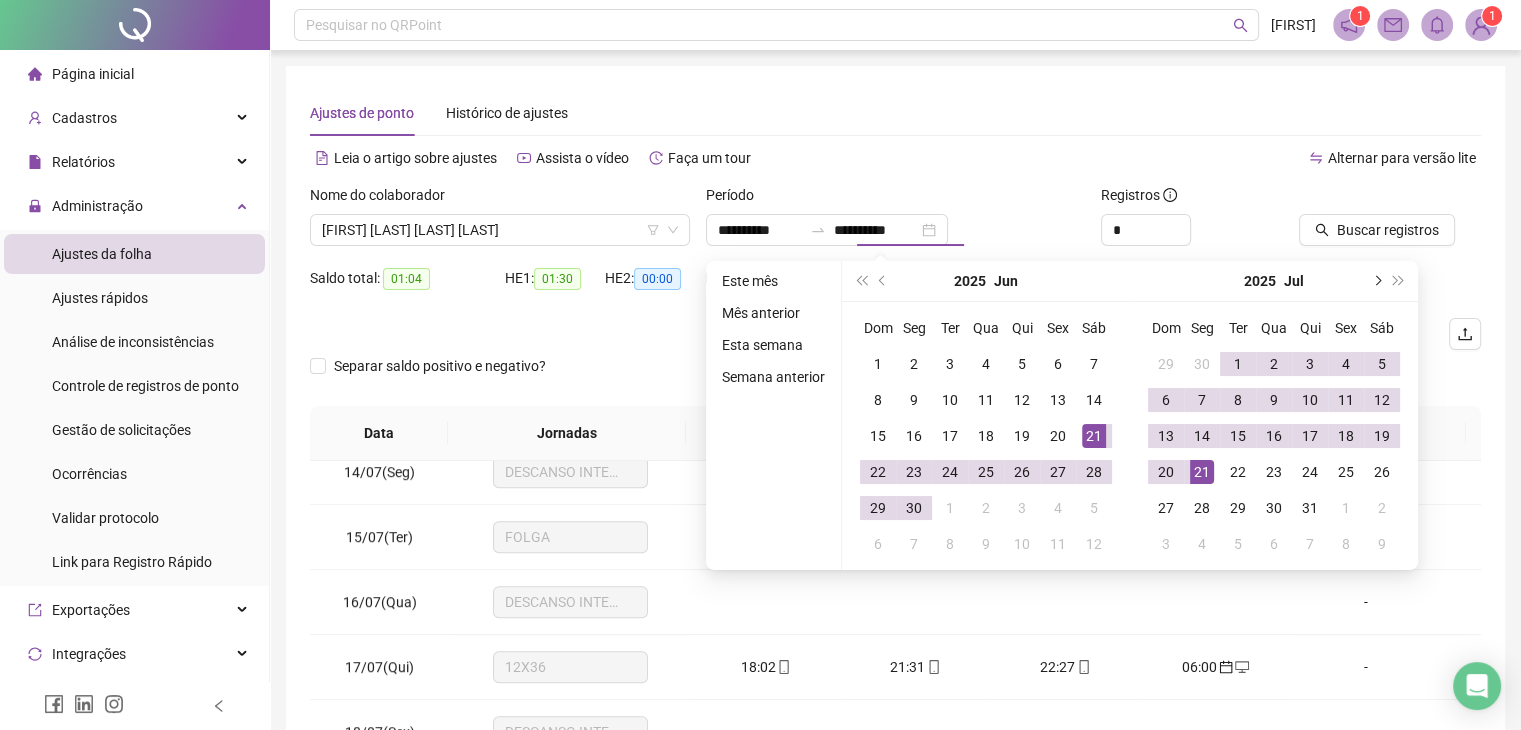 click at bounding box center (1376, 281) 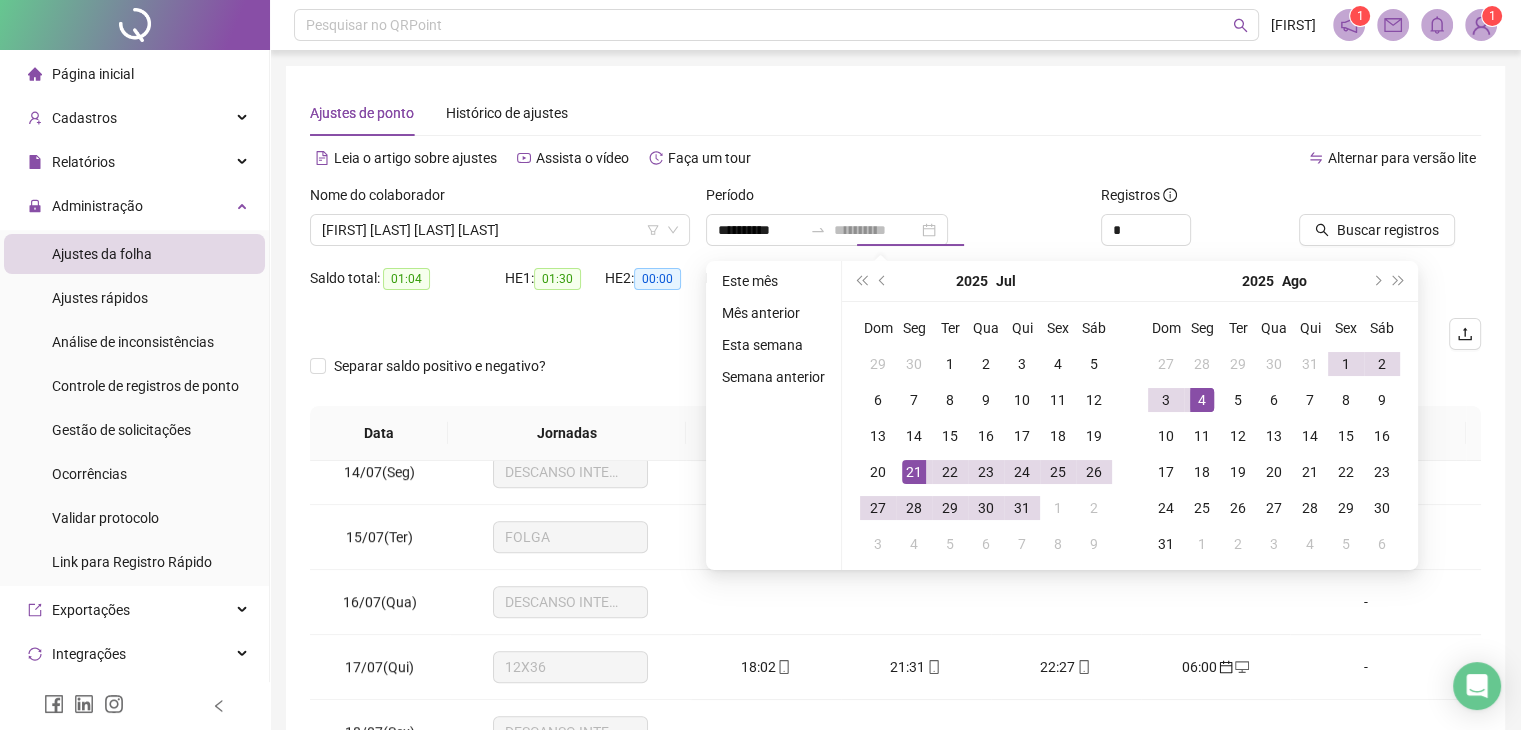 type on "**********" 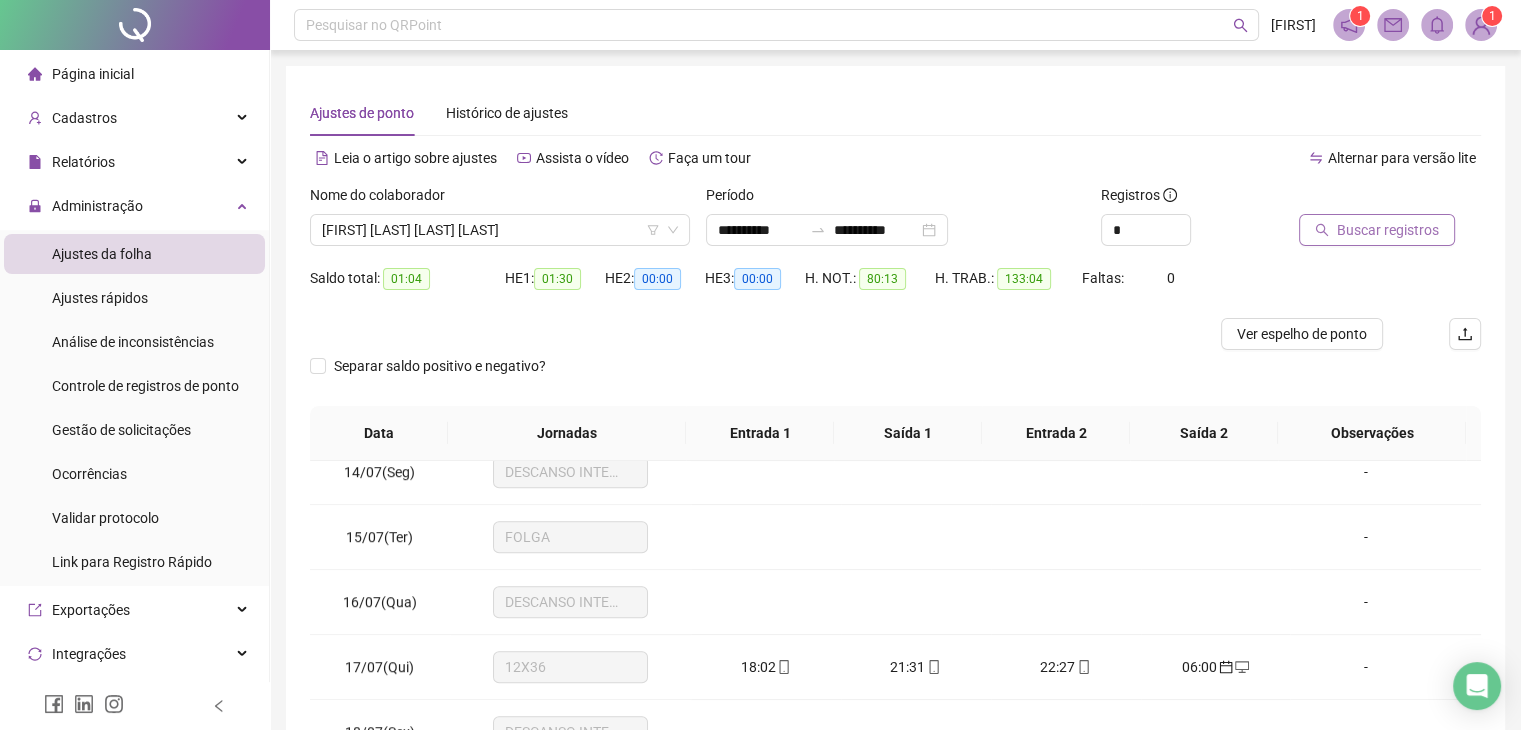 click on "Buscar registros" at bounding box center [1388, 230] 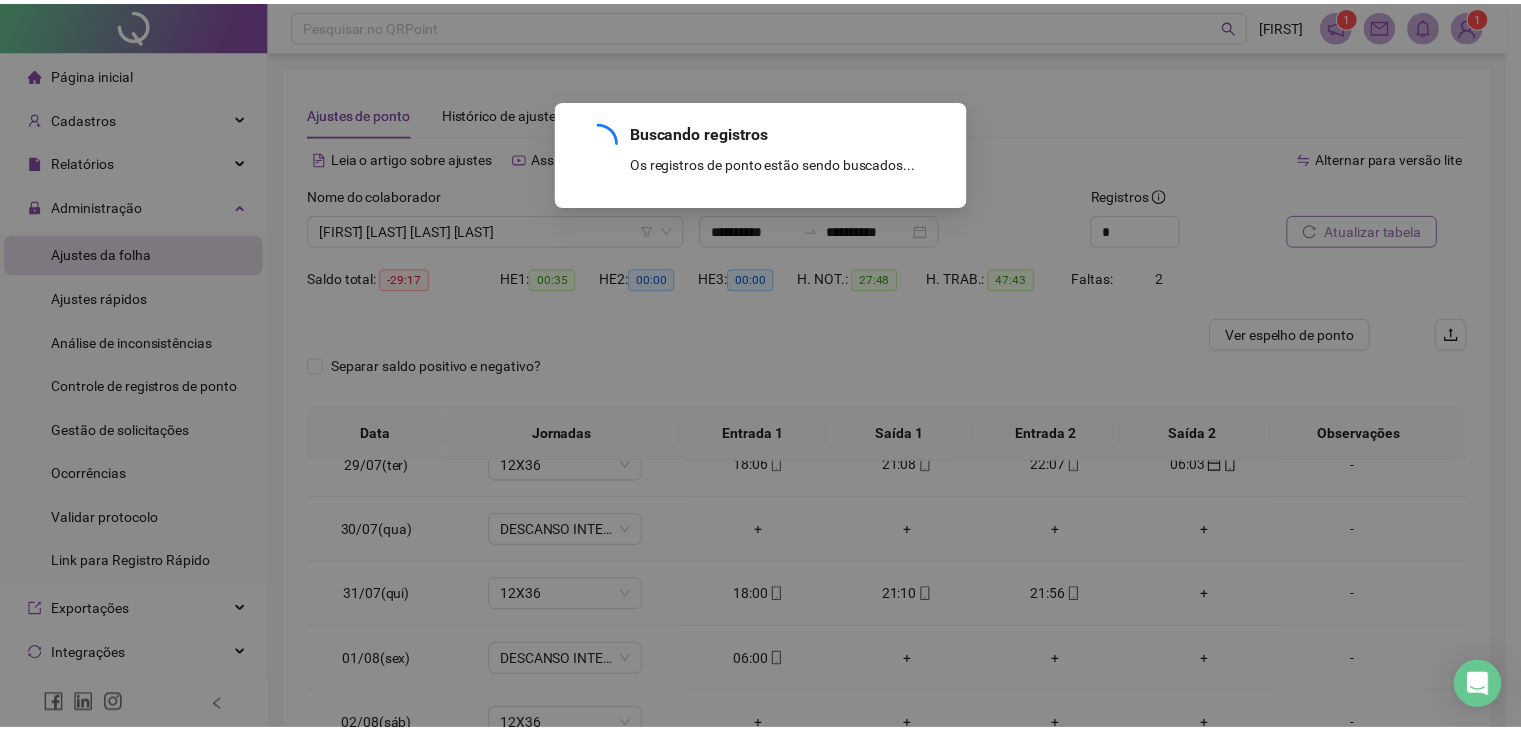 scroll, scrollTop: 544, scrollLeft: 0, axis: vertical 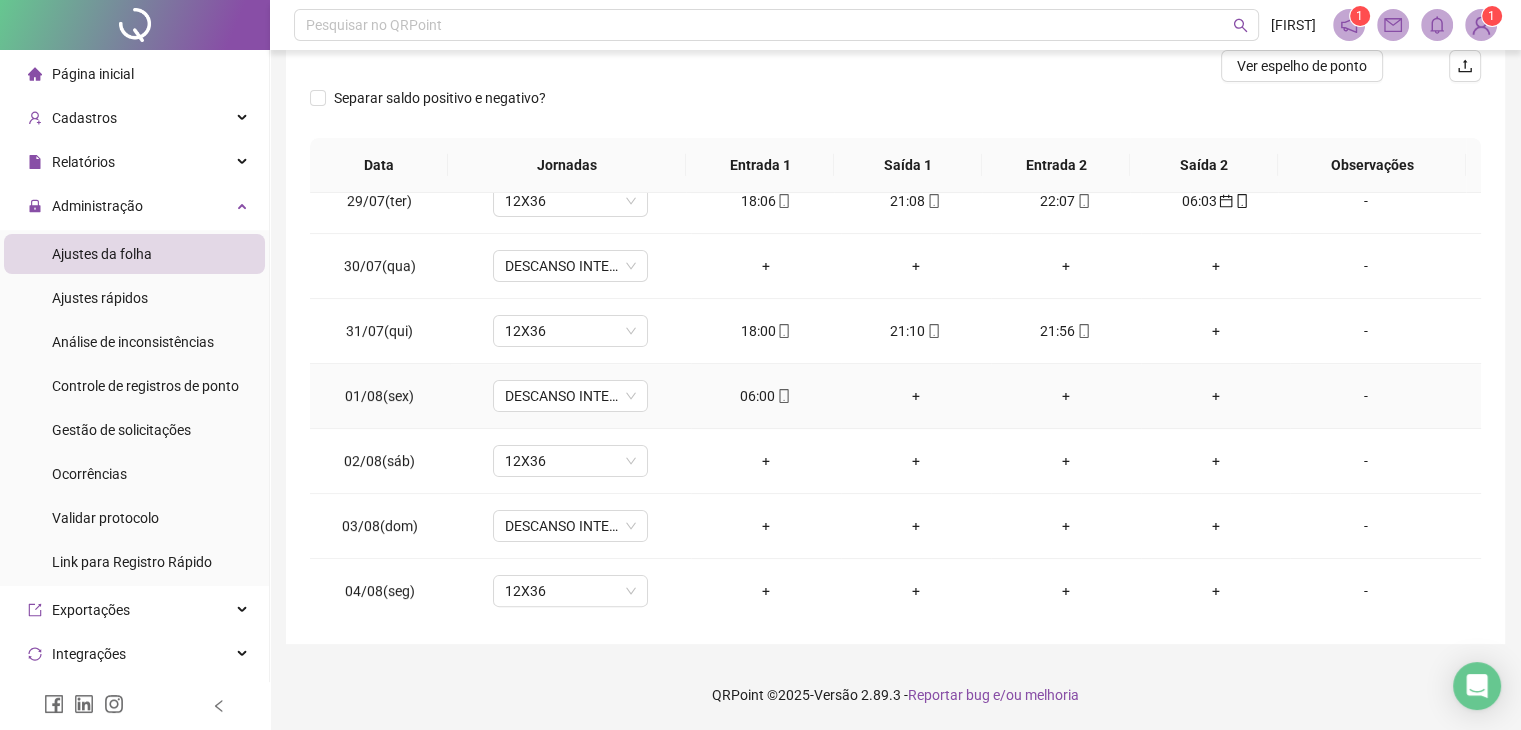 click on "06:00" at bounding box center [766, 396] 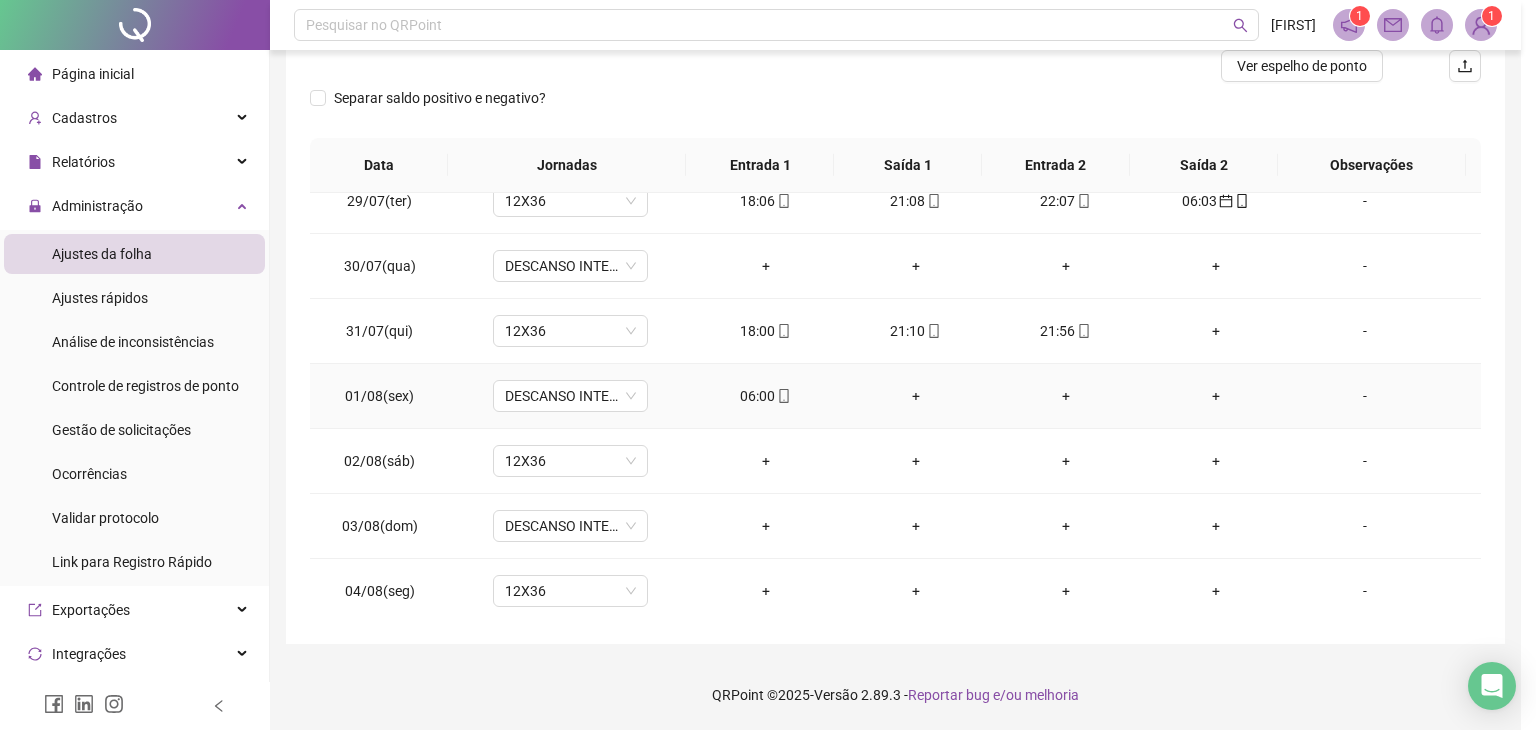 type on "**********" 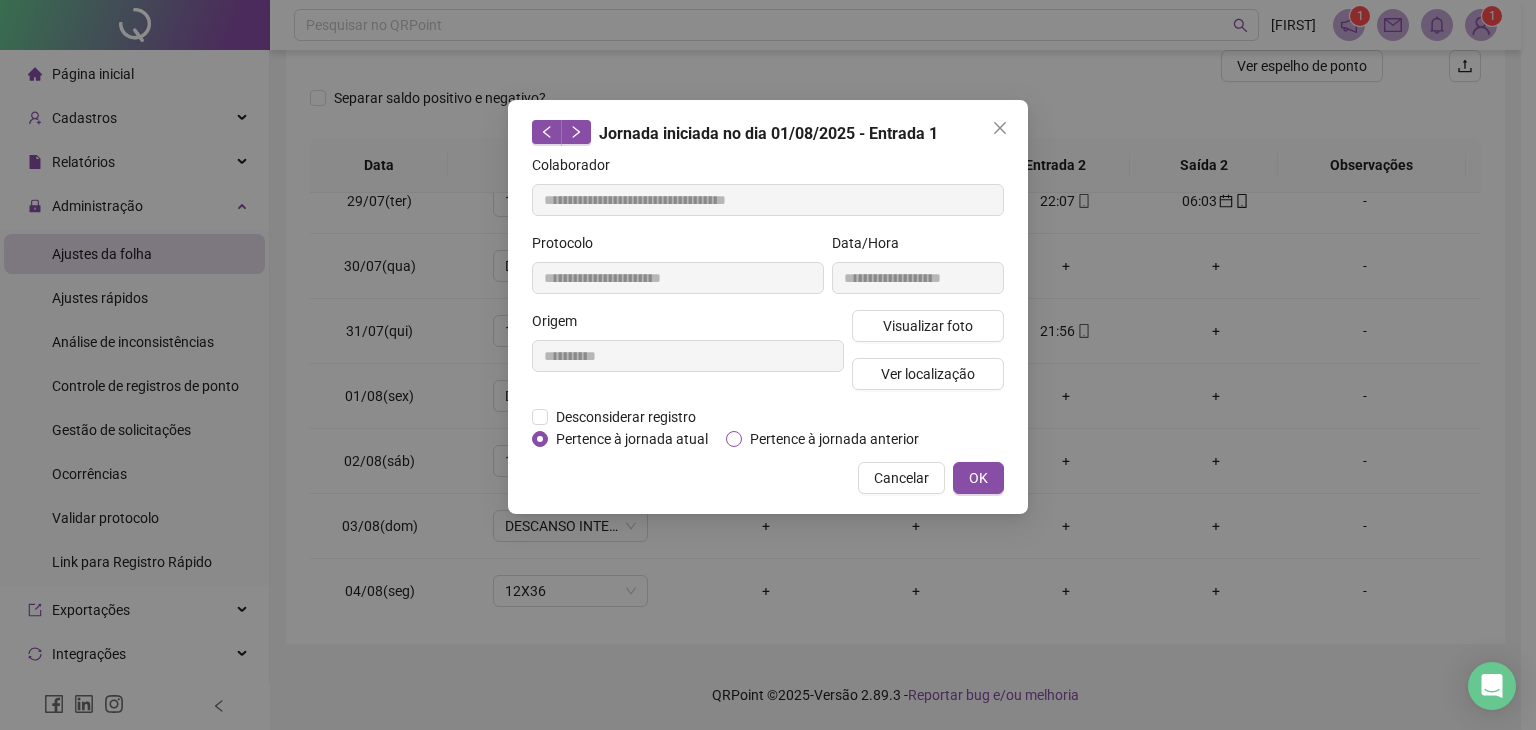 click on "Pertence à jornada anterior" at bounding box center [834, 439] 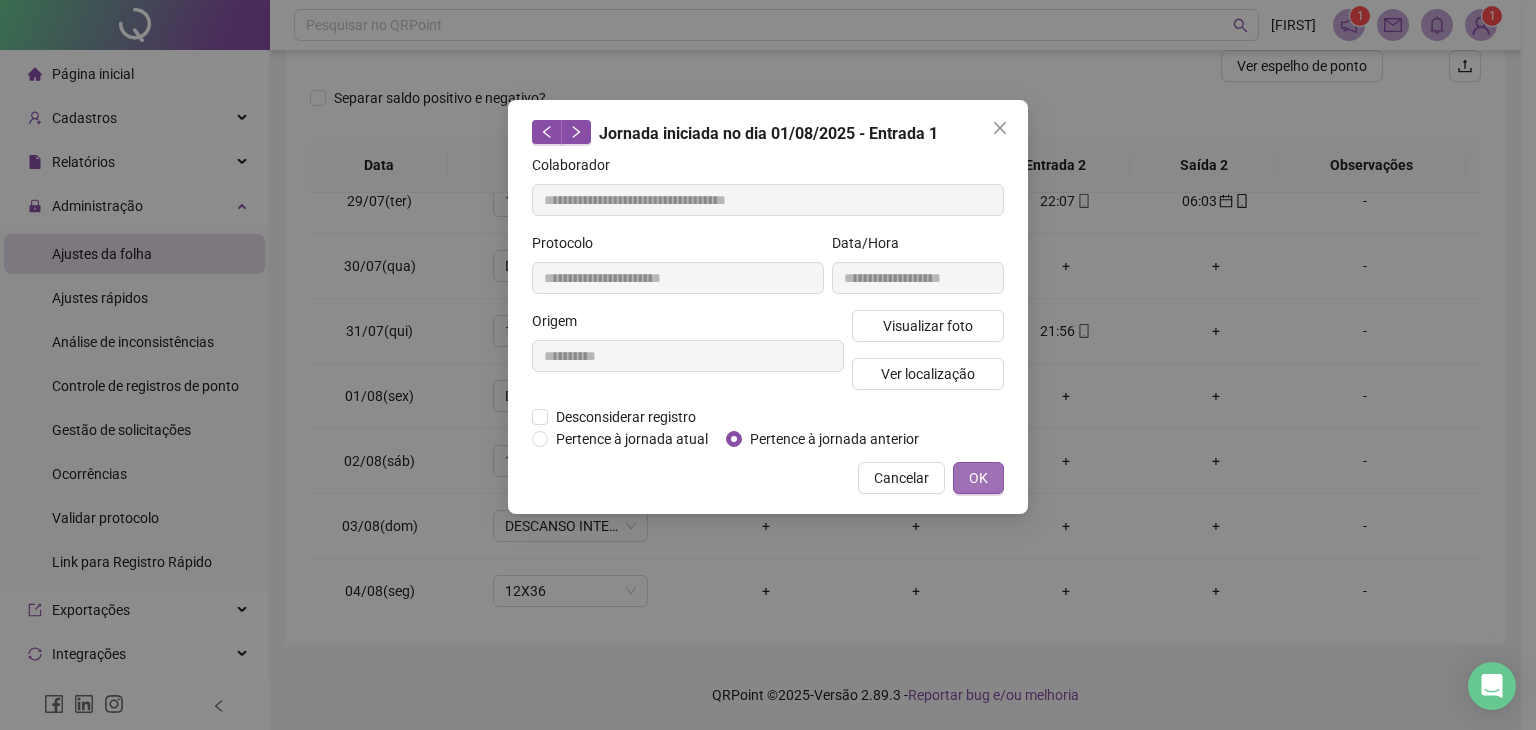 click on "OK" at bounding box center [978, 478] 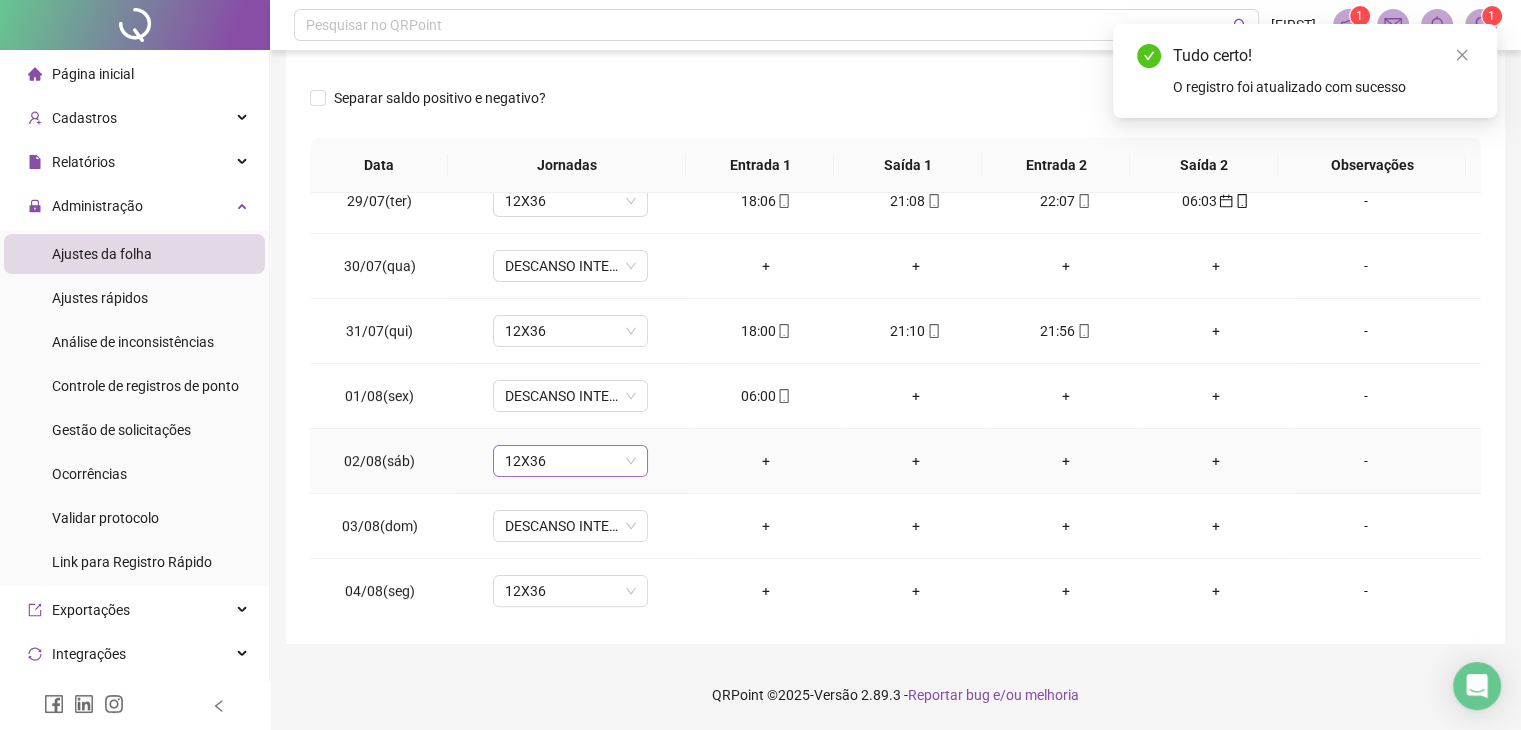 click on "12X36" at bounding box center [570, 461] 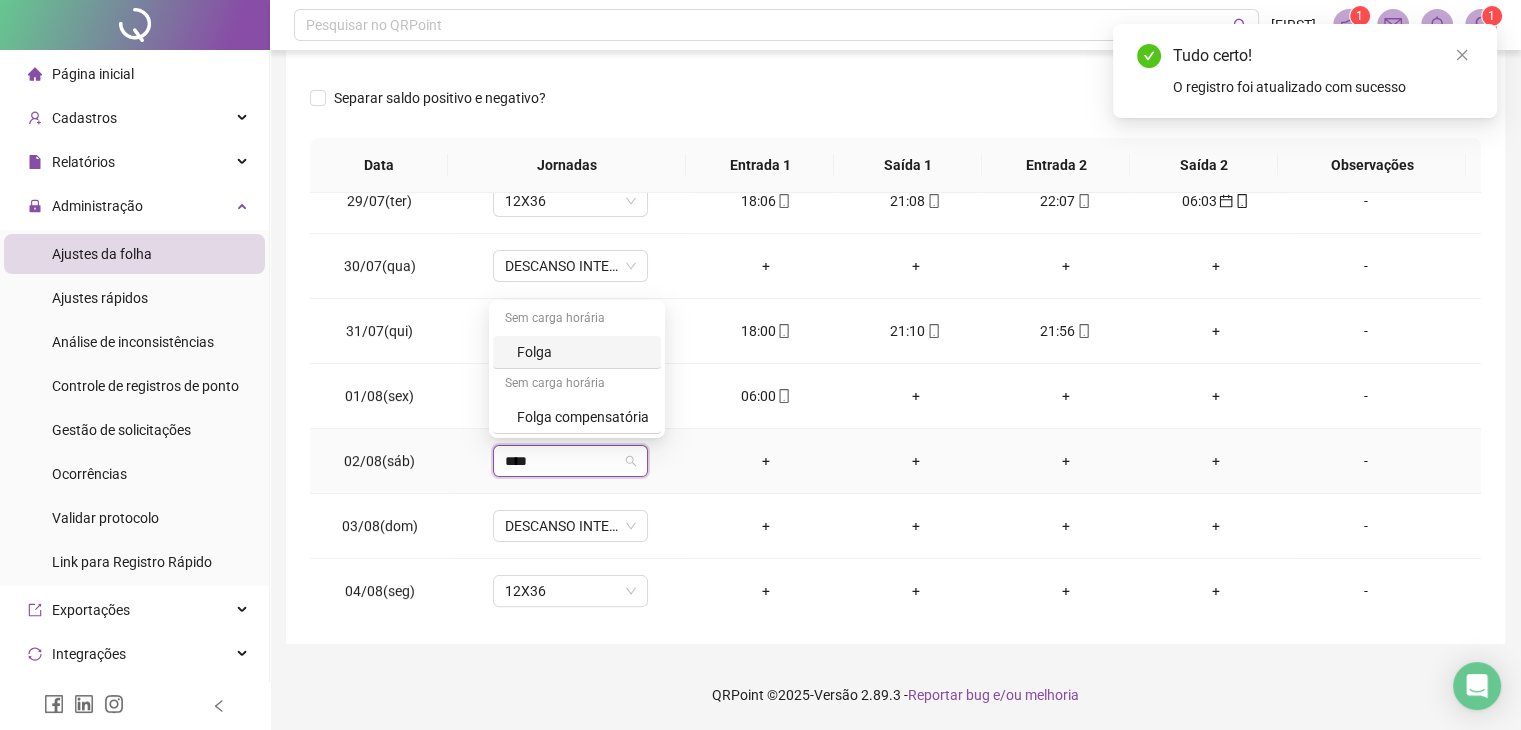 type on "*****" 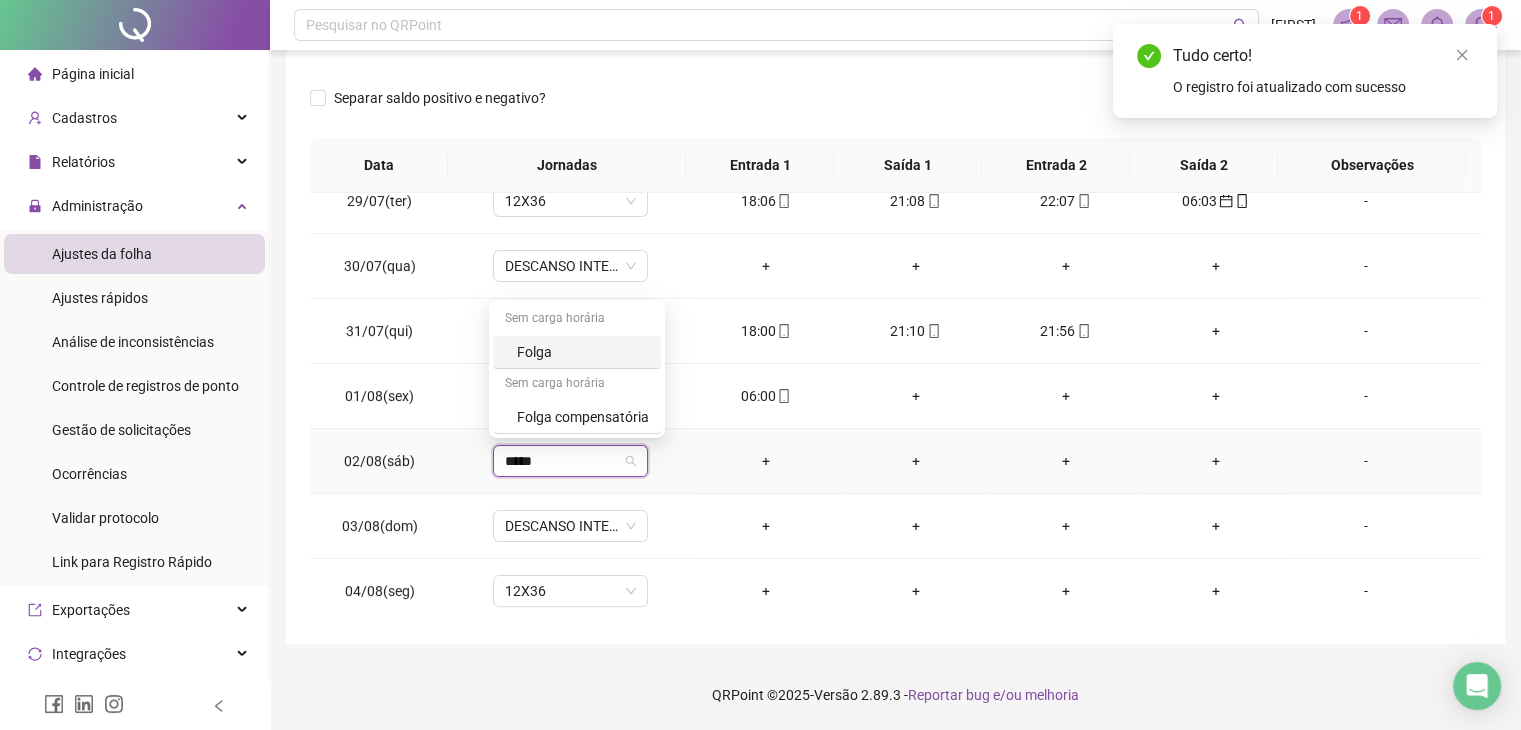 type 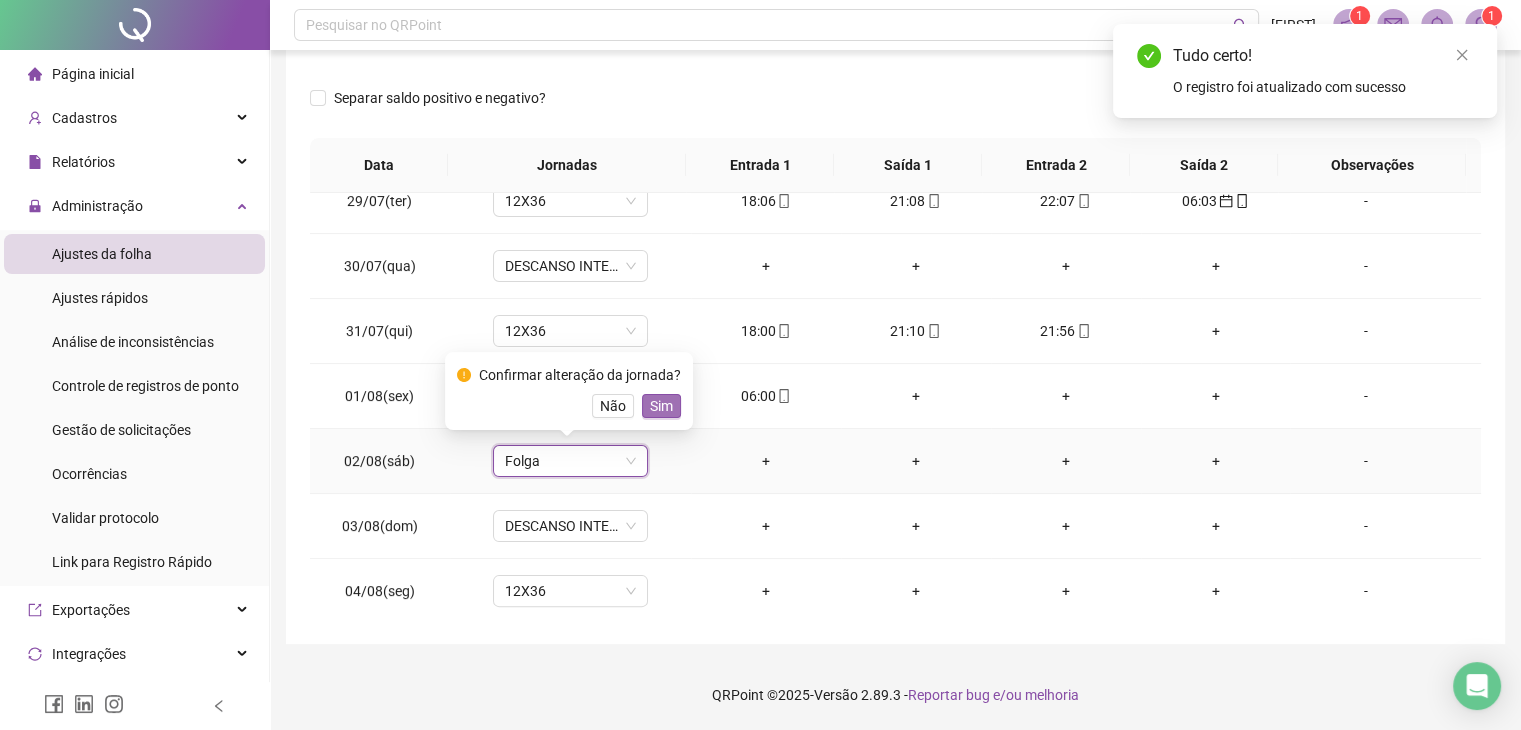 click on "Sim" at bounding box center (661, 406) 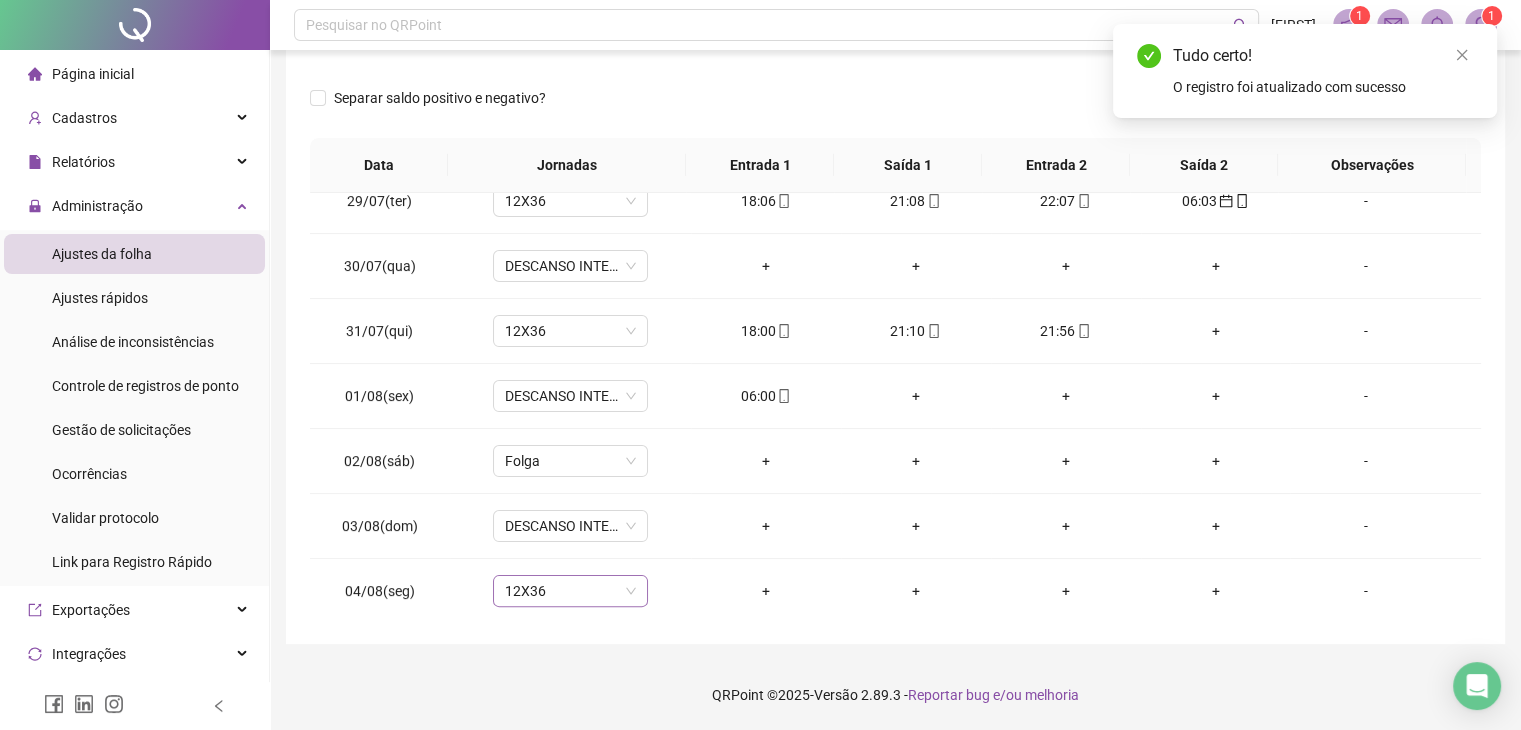 click on "12X36" at bounding box center [570, 591] 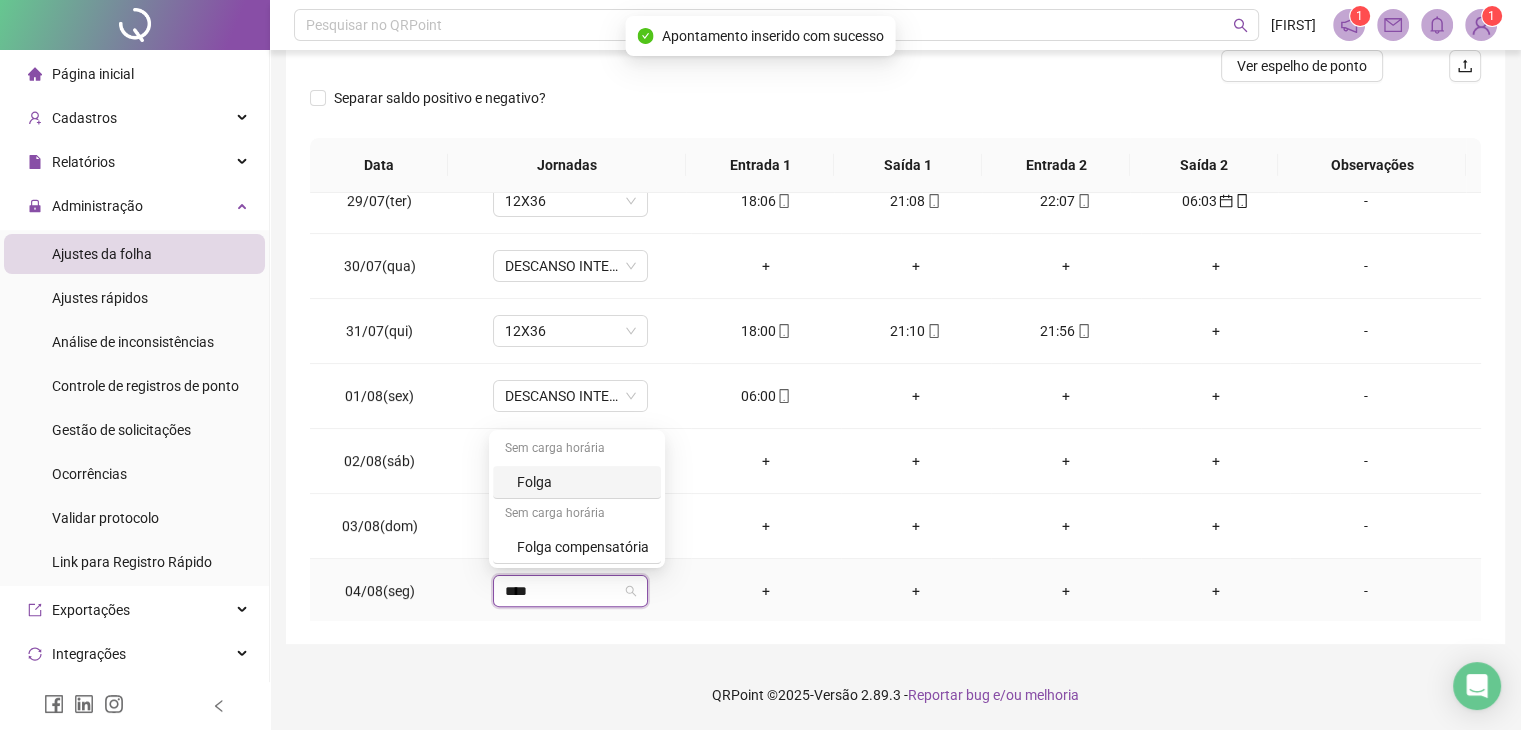 type on "*****" 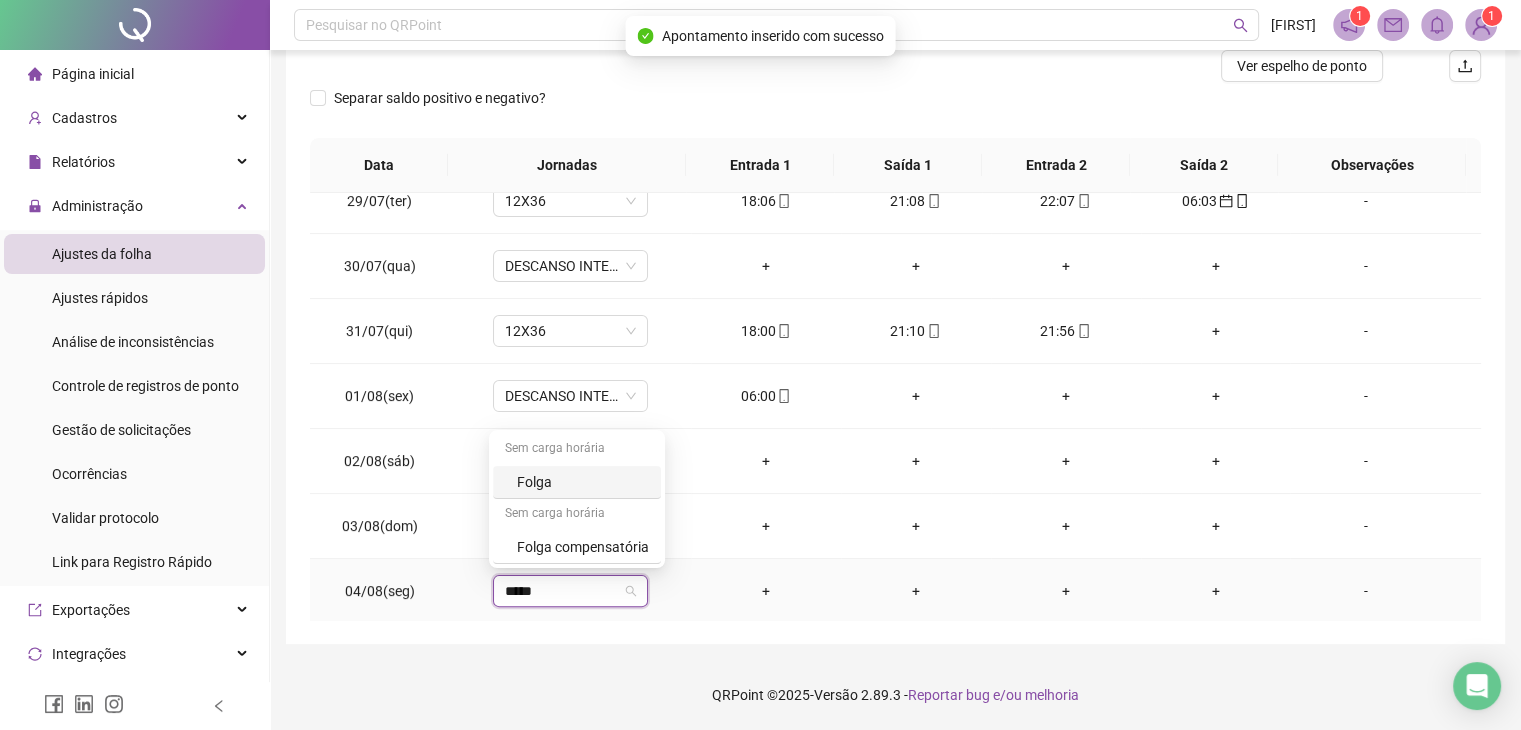 type 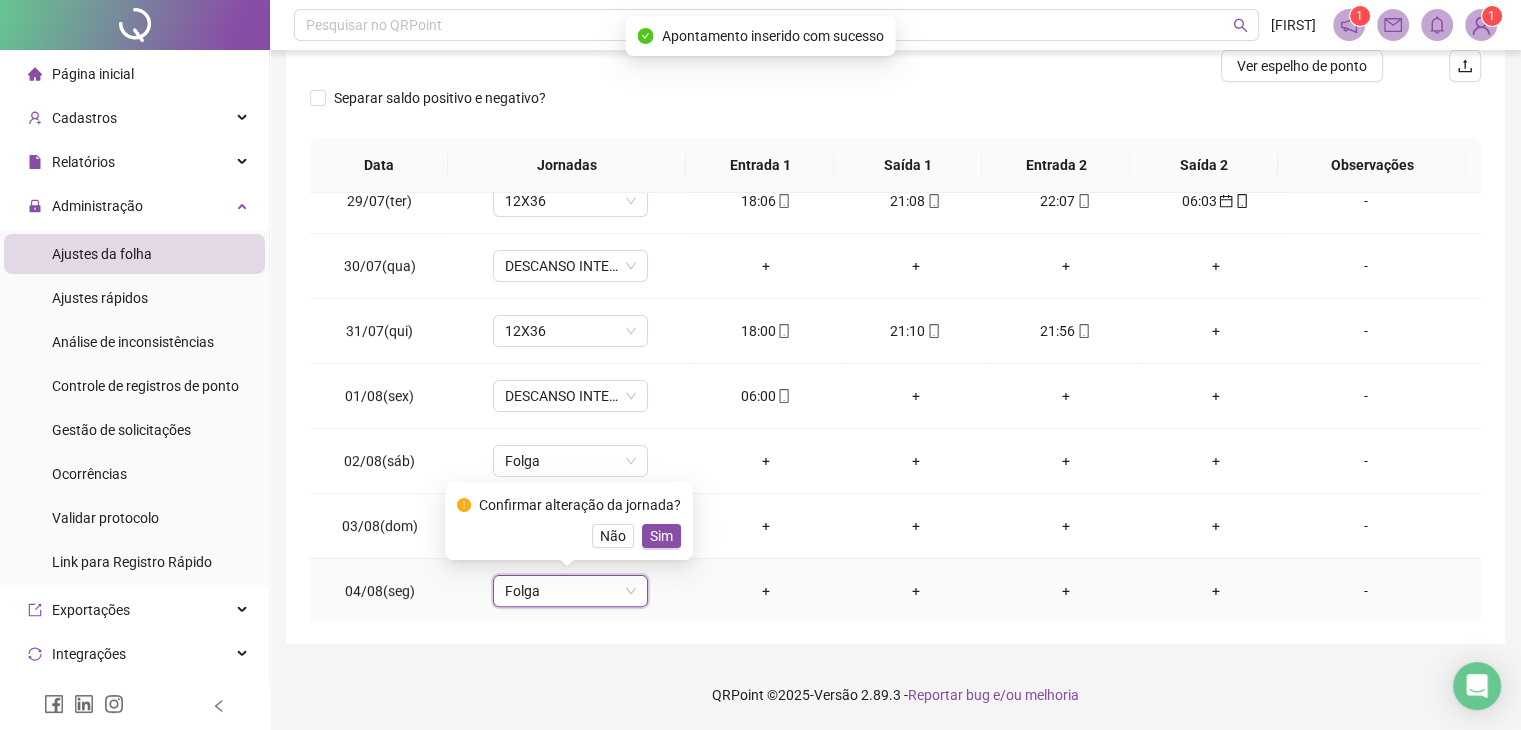 click on "Sim" at bounding box center (661, 536) 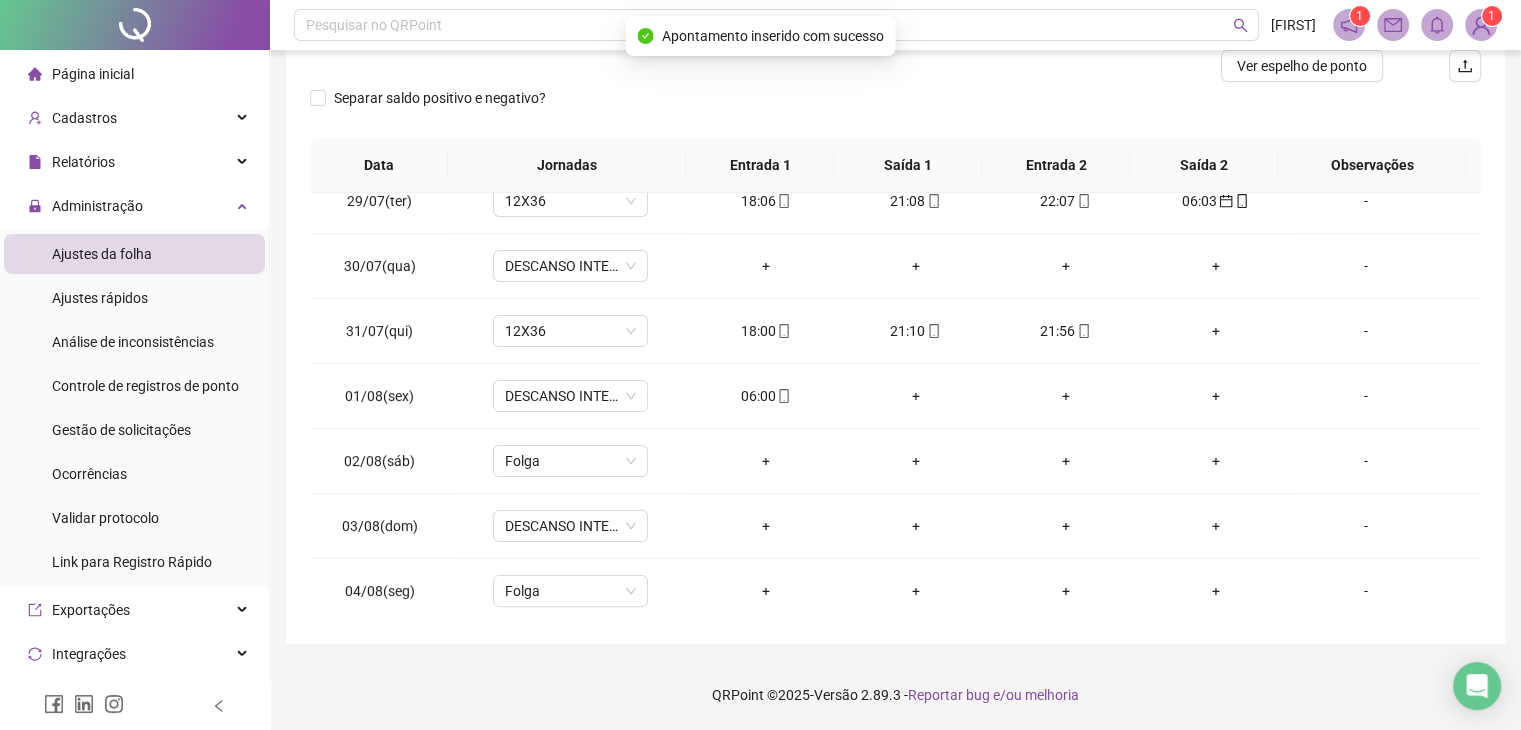 scroll, scrollTop: 0, scrollLeft: 0, axis: both 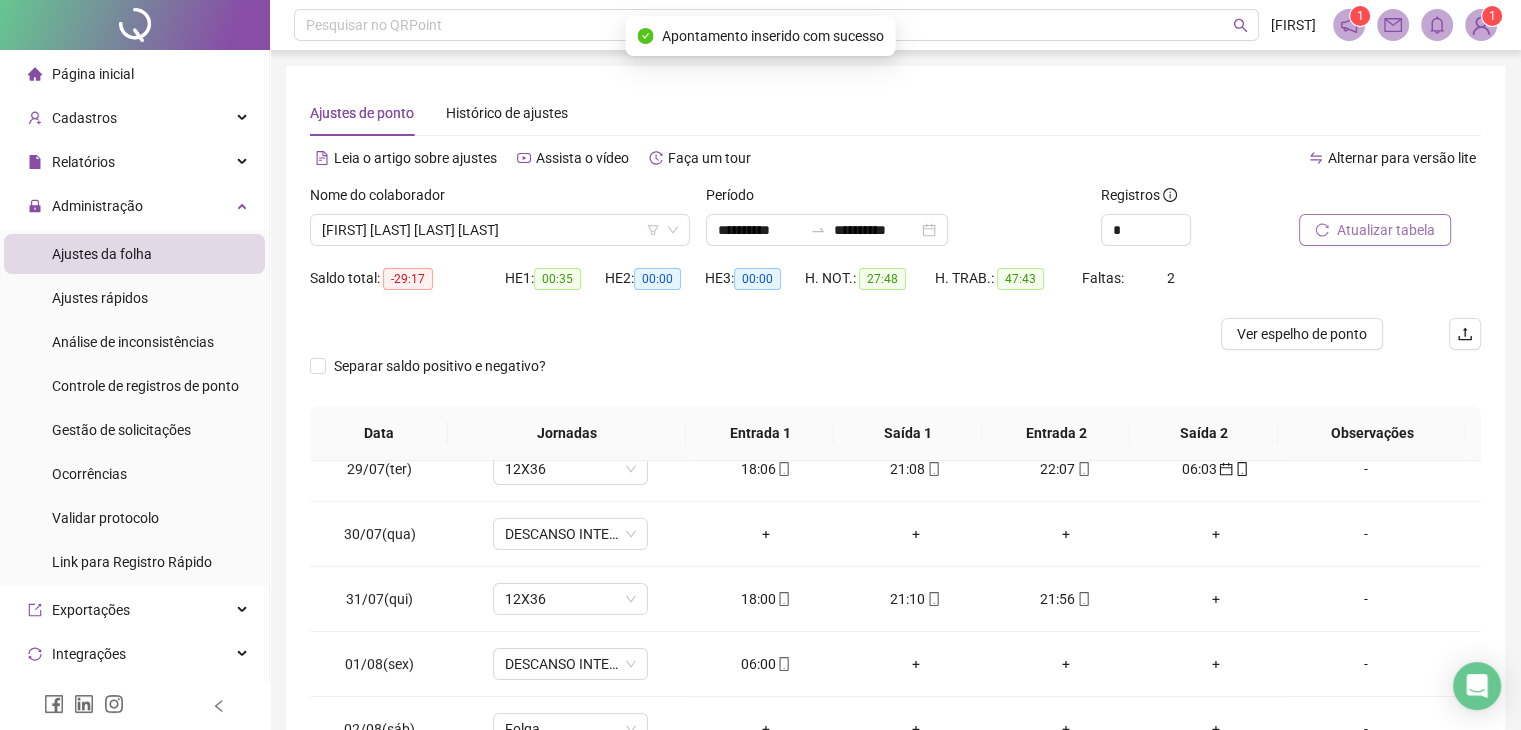 click on "Atualizar tabela" at bounding box center (1386, 230) 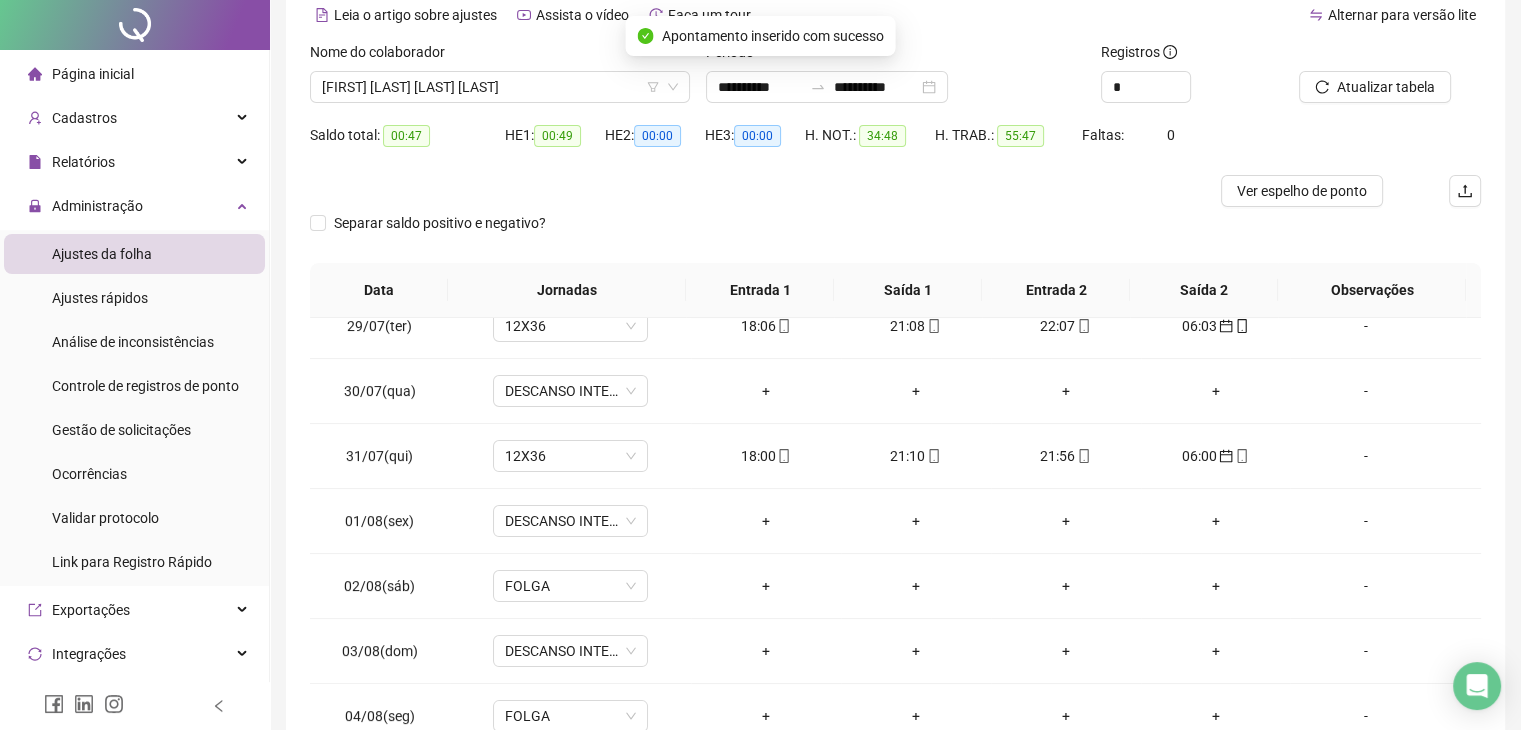 scroll, scrollTop: 268, scrollLeft: 0, axis: vertical 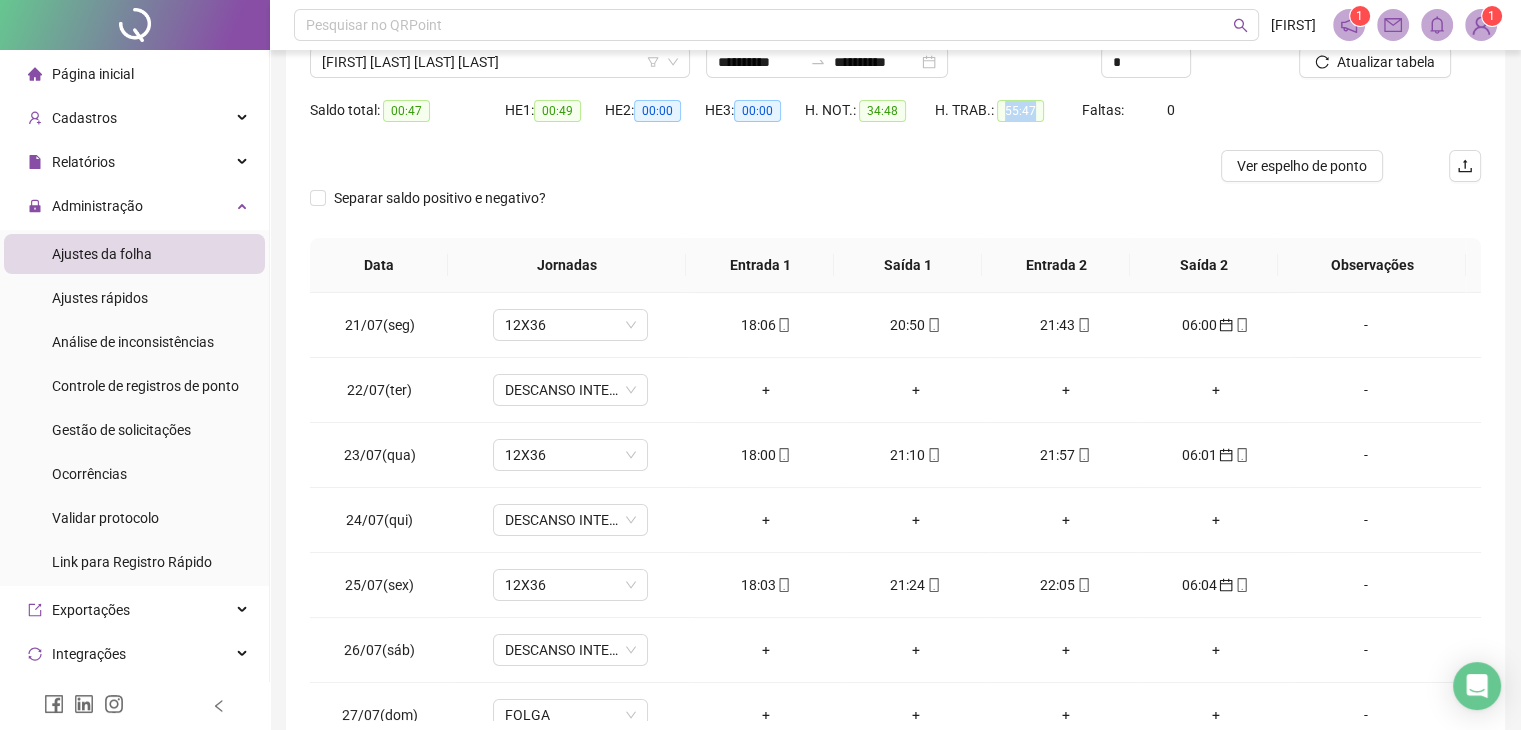 click on "H. TRAB.:   55:47" at bounding box center [1008, 110] 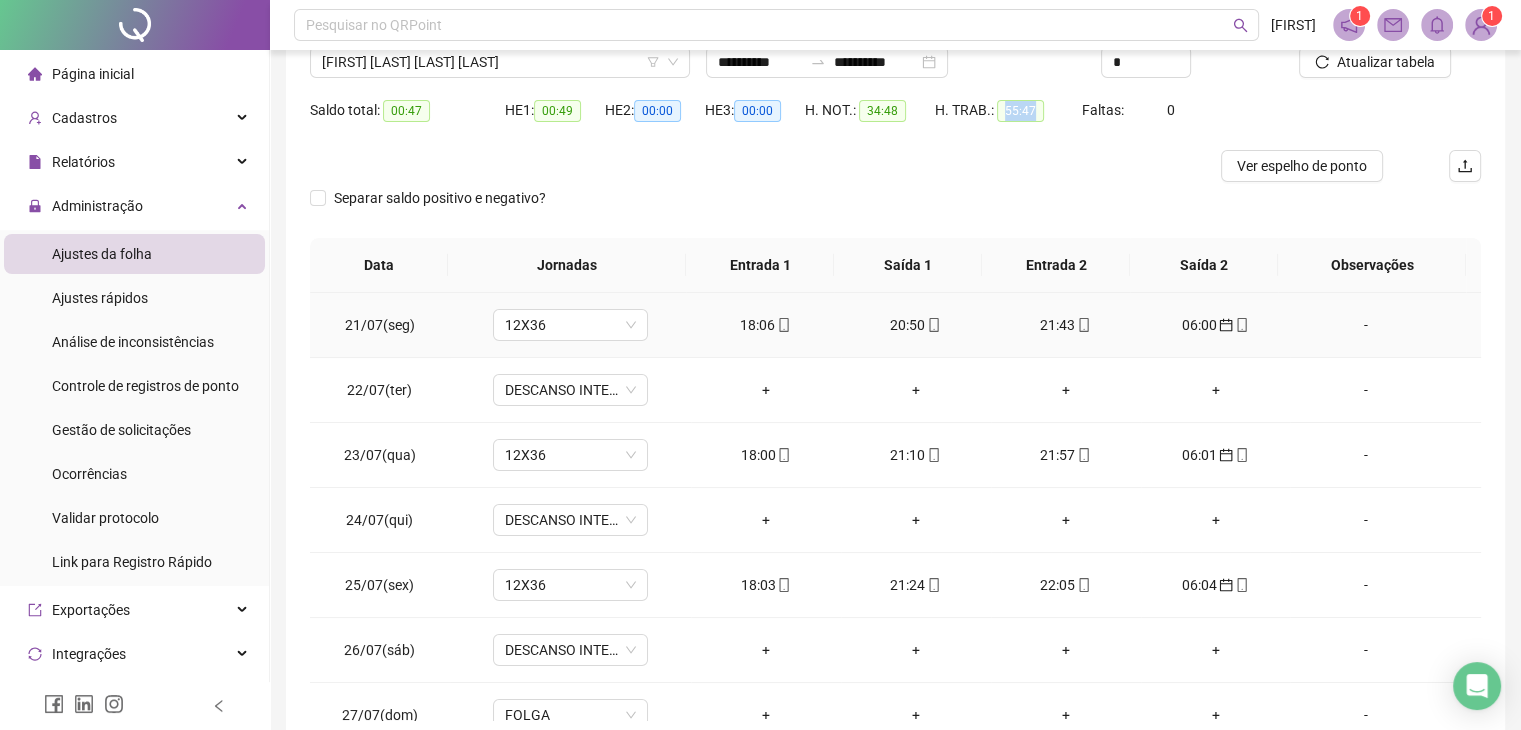 copy on "55:47" 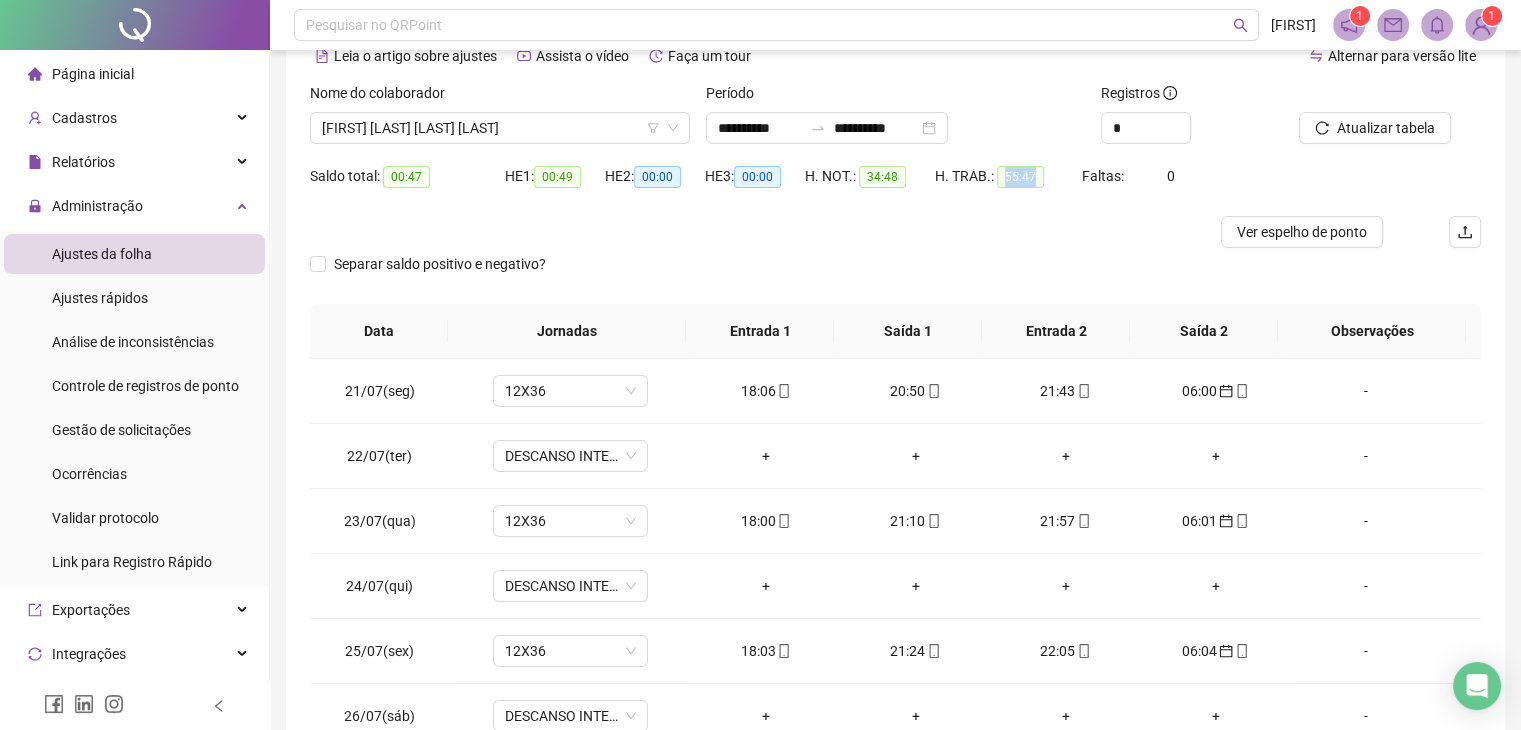 scroll, scrollTop: 68, scrollLeft: 0, axis: vertical 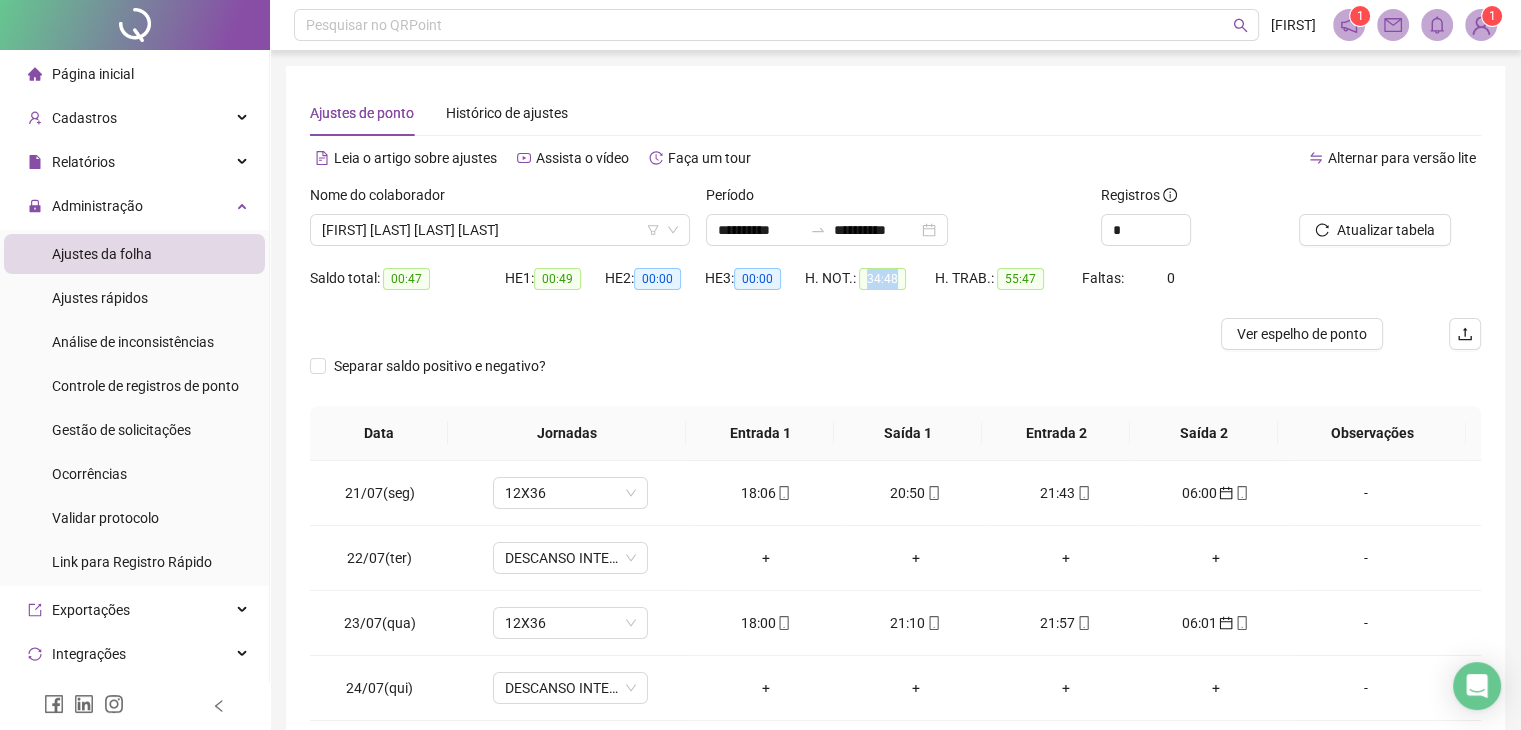 drag, startPoint x: 866, startPoint y: 276, endPoint x: 905, endPoint y: 278, distance: 39.051247 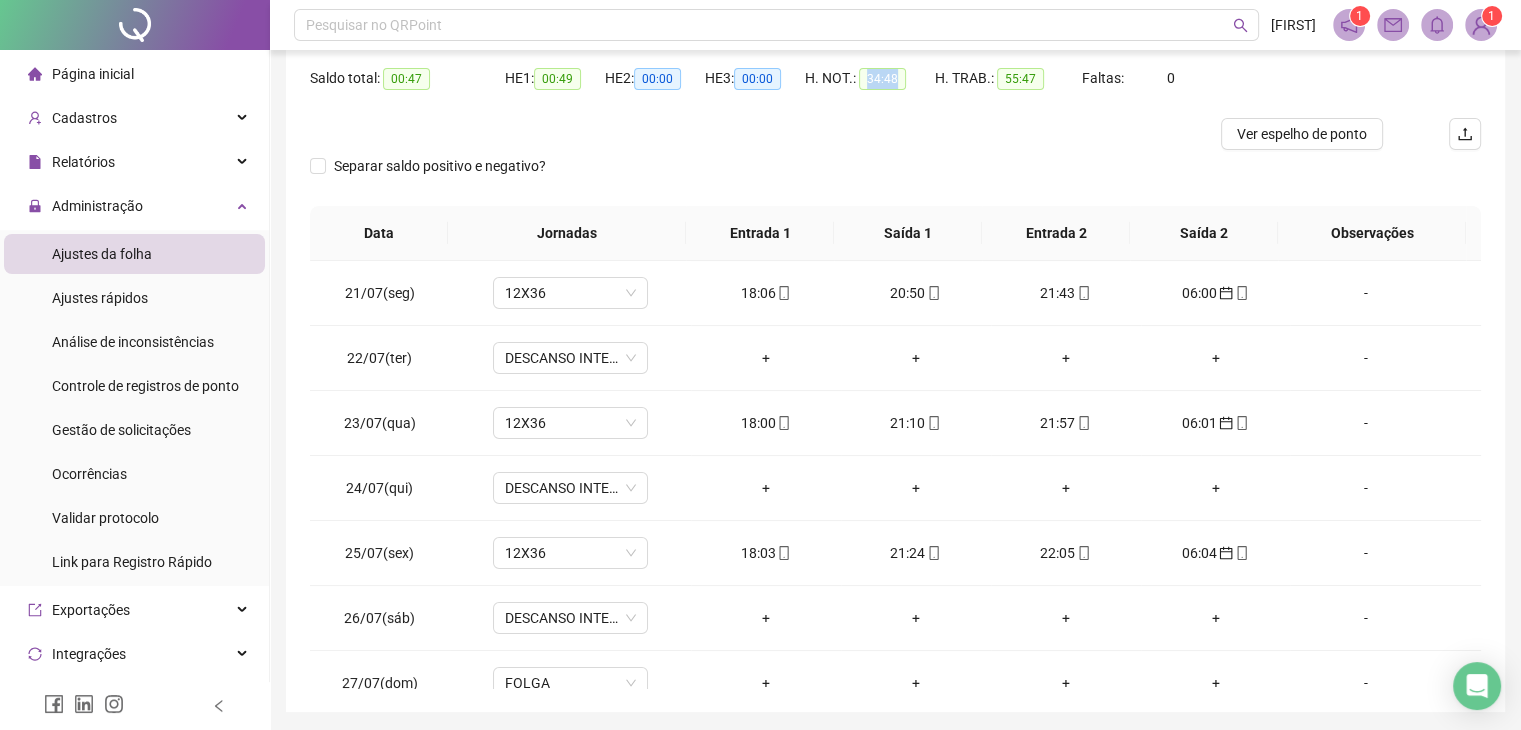 scroll, scrollTop: 0, scrollLeft: 0, axis: both 